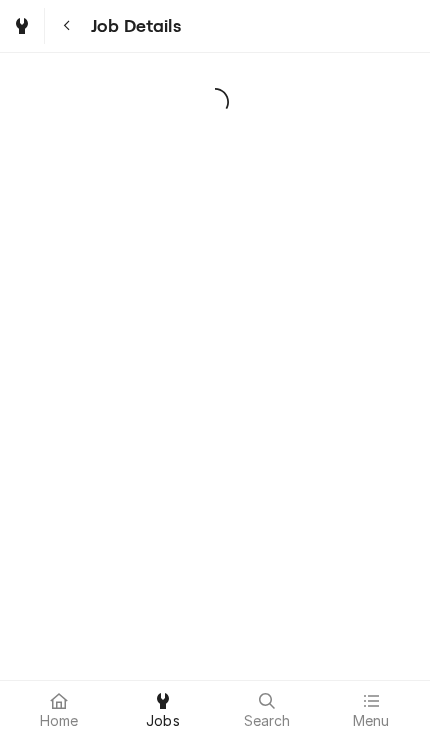 scroll, scrollTop: 0, scrollLeft: 0, axis: both 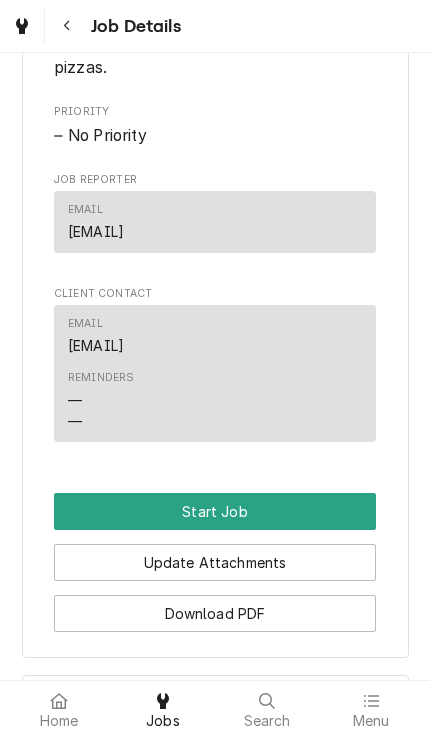 click on "Start Job" at bounding box center (215, 511) 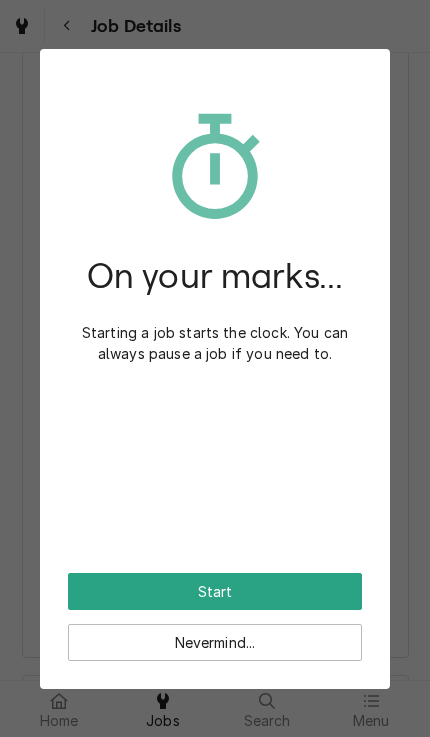 click on "Start" at bounding box center [215, 591] 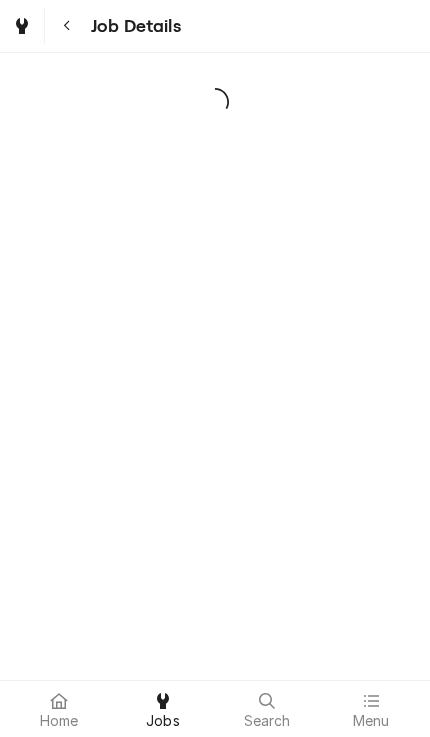 scroll, scrollTop: 0, scrollLeft: 0, axis: both 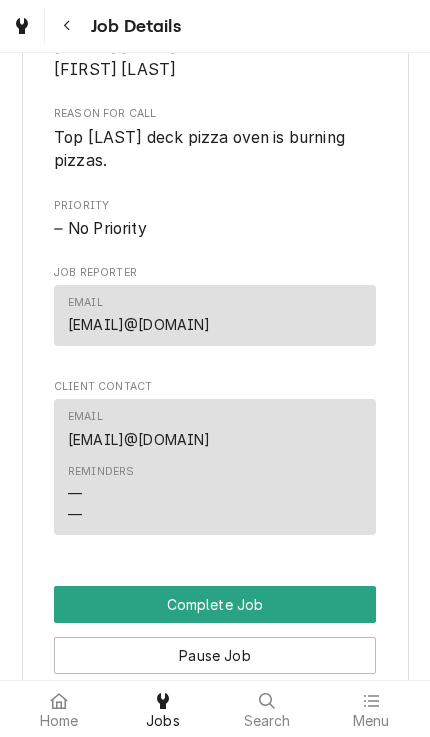 click on "Pause Job" at bounding box center [215, 655] 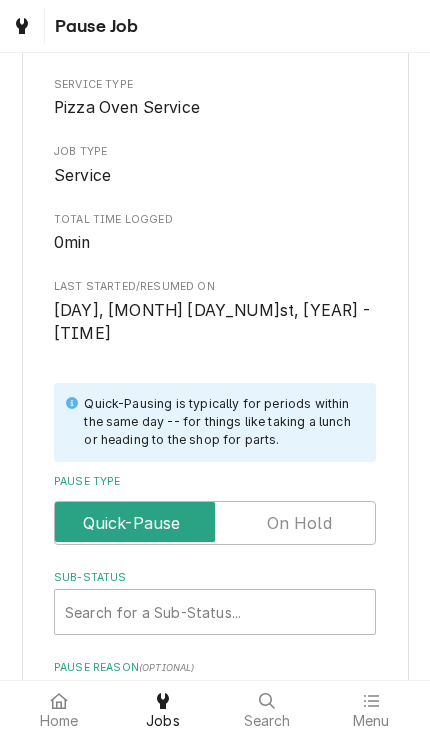 scroll, scrollTop: 153, scrollLeft: 0, axis: vertical 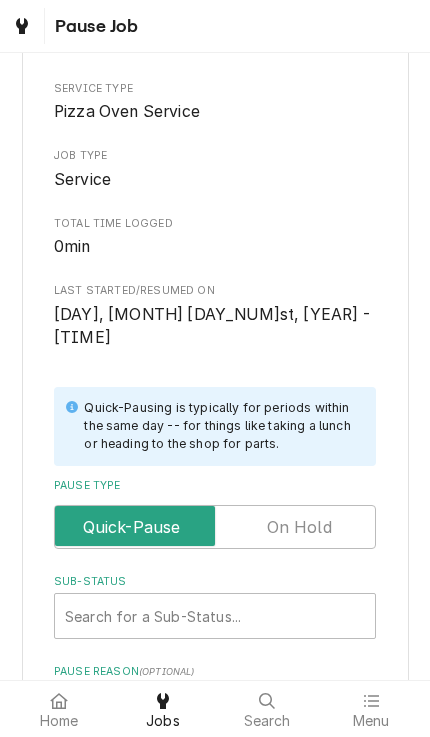 click at bounding box center [215, 527] 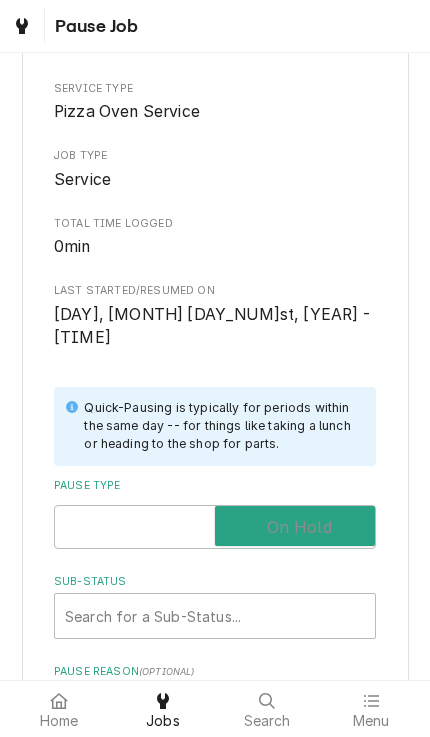 checkbox on "true" 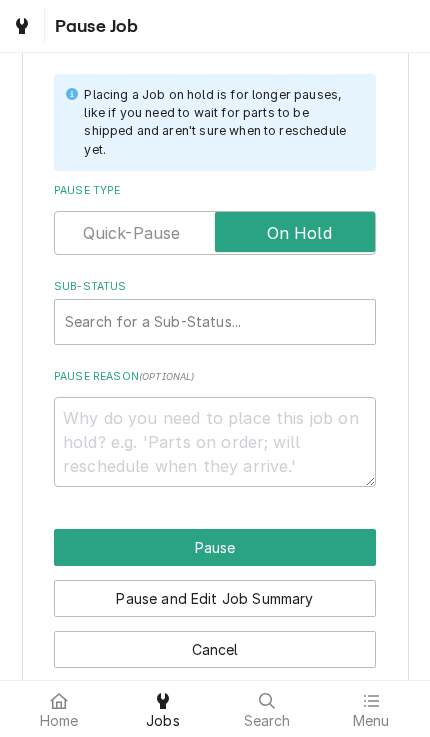 scroll, scrollTop: 465, scrollLeft: 0, axis: vertical 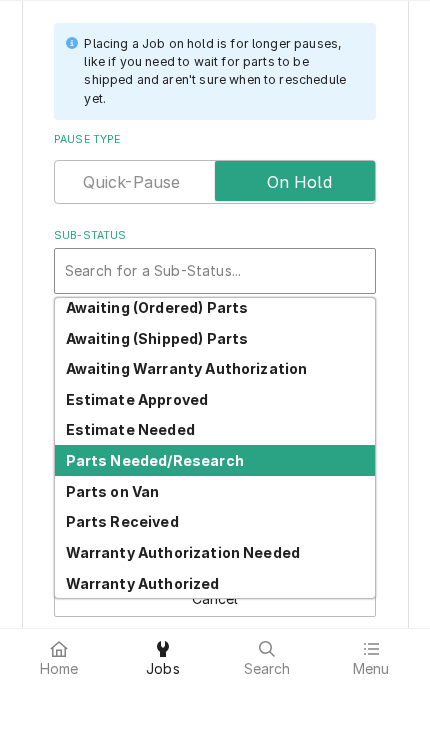 click on "Parts Needed/Research" at bounding box center [215, 512] 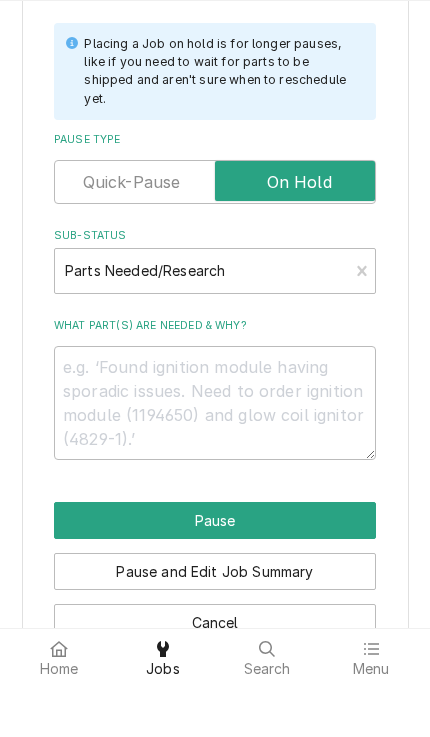 scroll, scrollTop: 441, scrollLeft: 0, axis: vertical 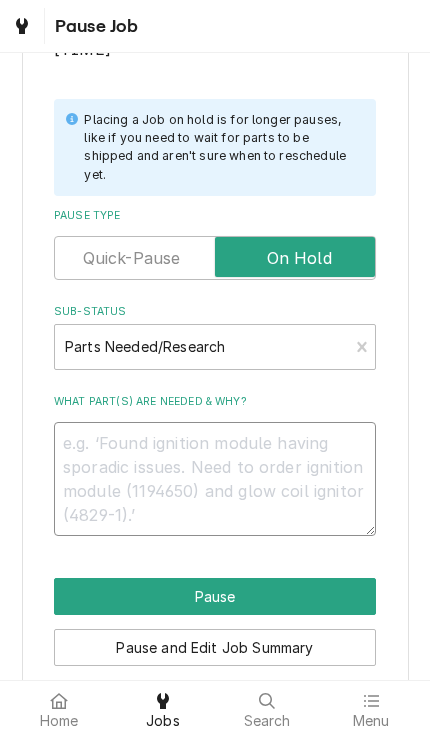 click on "What part(s) are needed & why?" at bounding box center [215, 479] 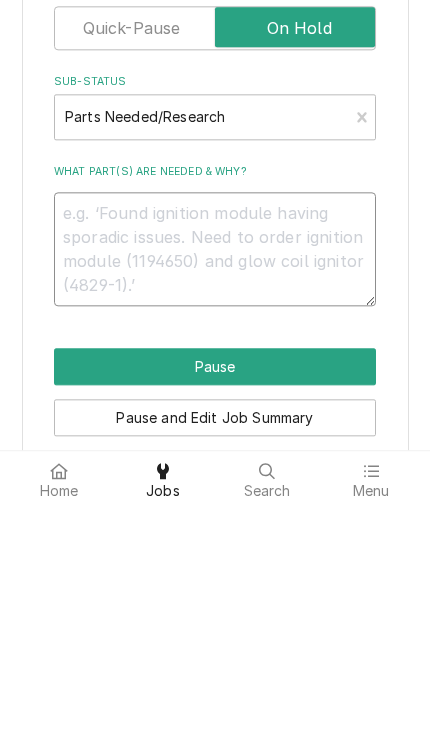 type on "F" 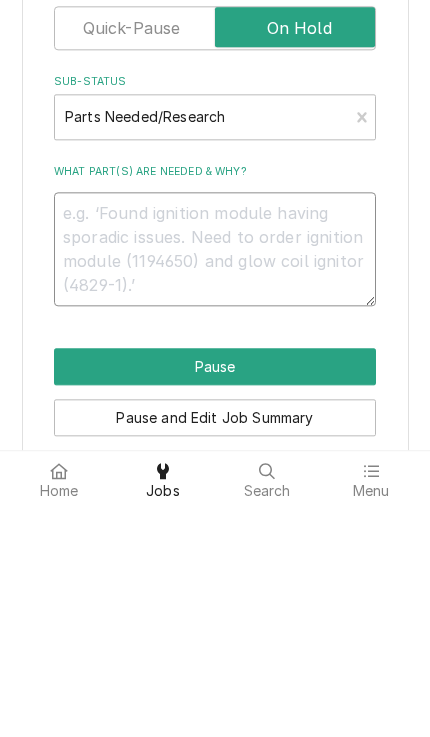 type on "x" 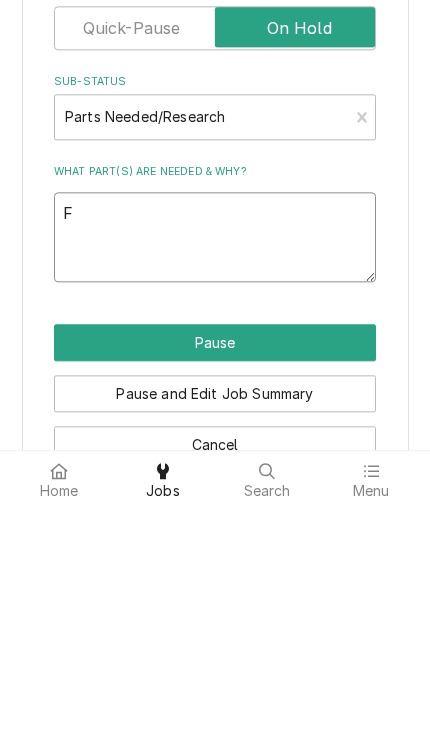 type on "Fo" 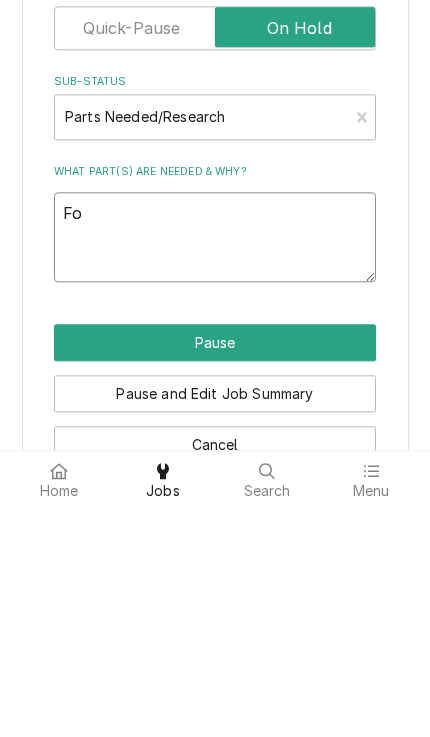 type on "x" 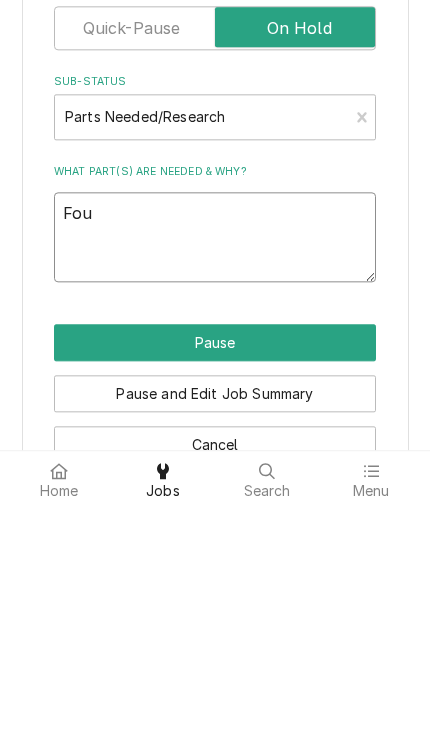 type on "x" 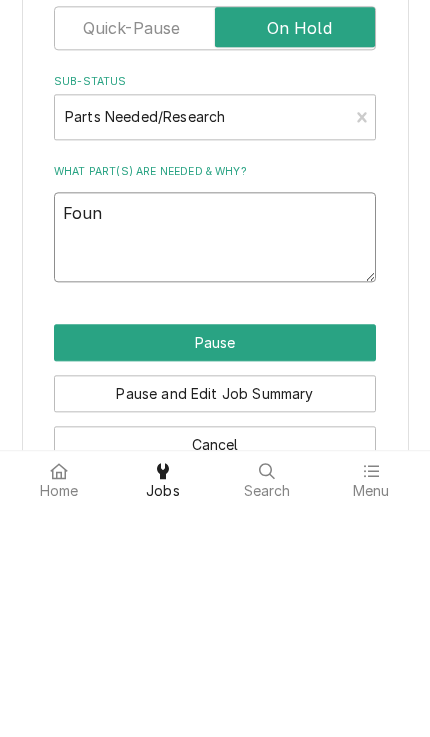 type on "x" 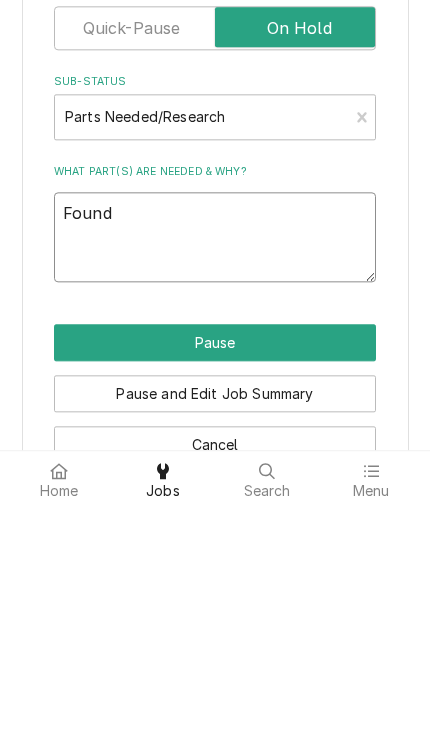 type on "x" 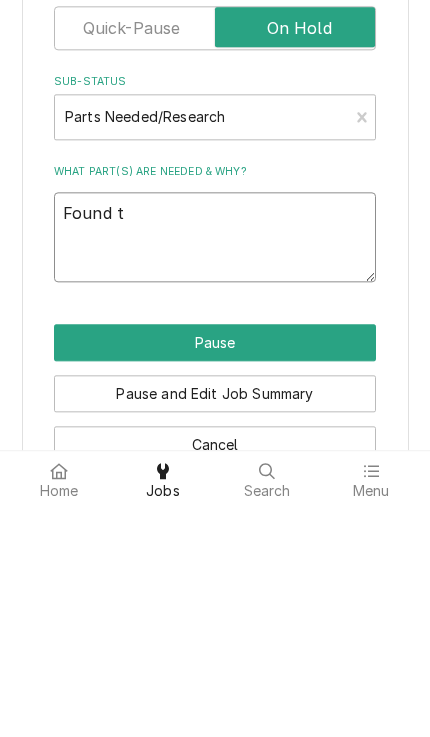 type on "x" 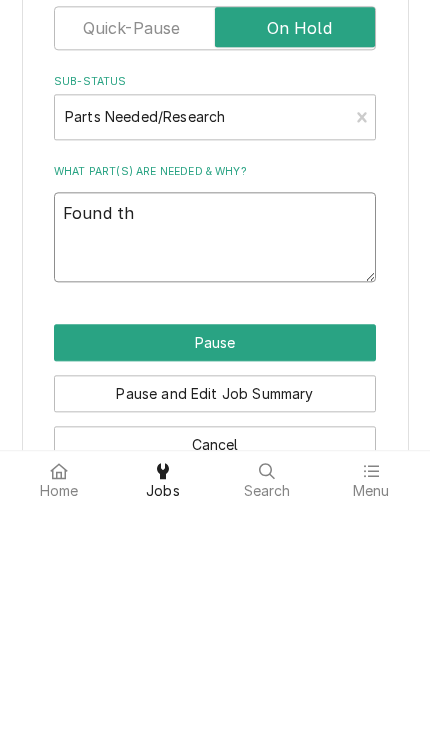 type on "x" 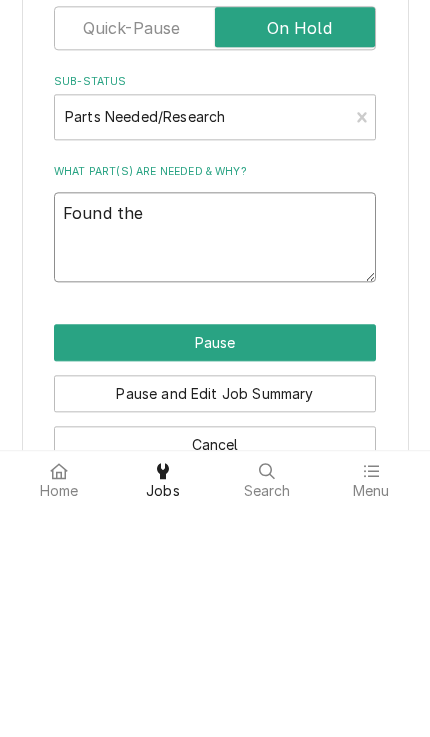 type on "Found the" 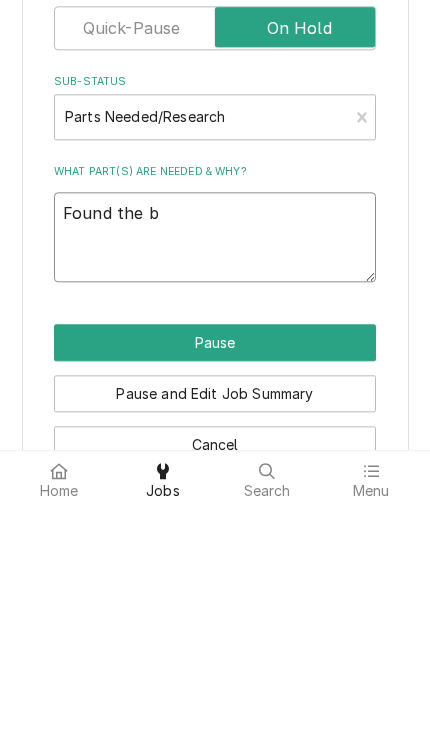 type on "x" 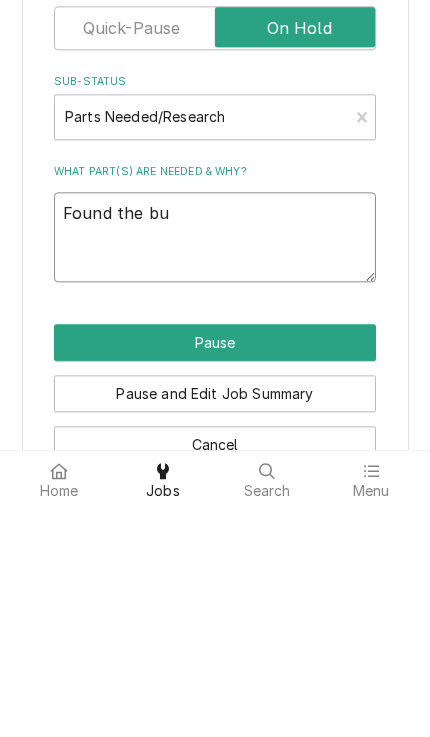 type on "x" 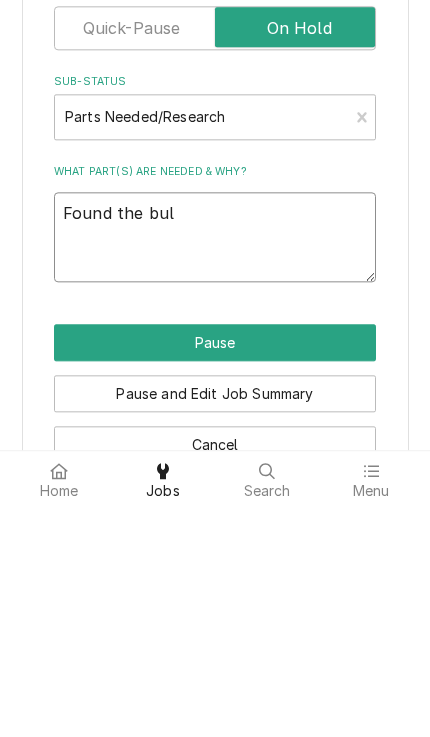 type on "x" 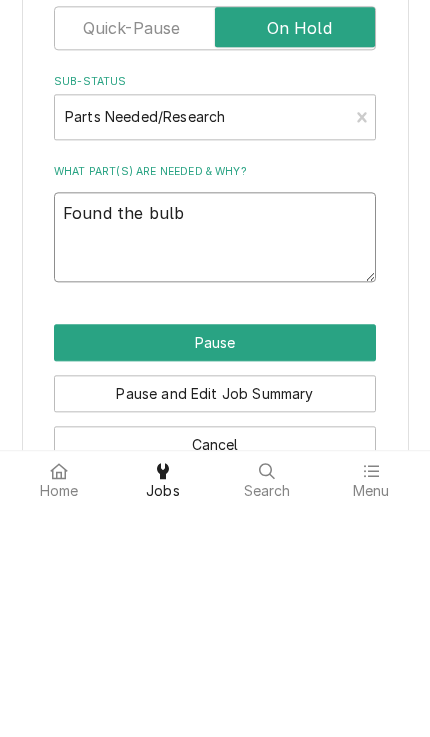 type on "x" 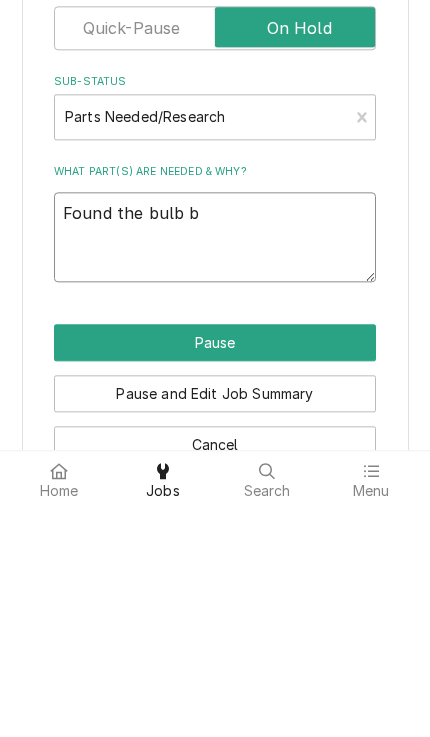 type on "x" 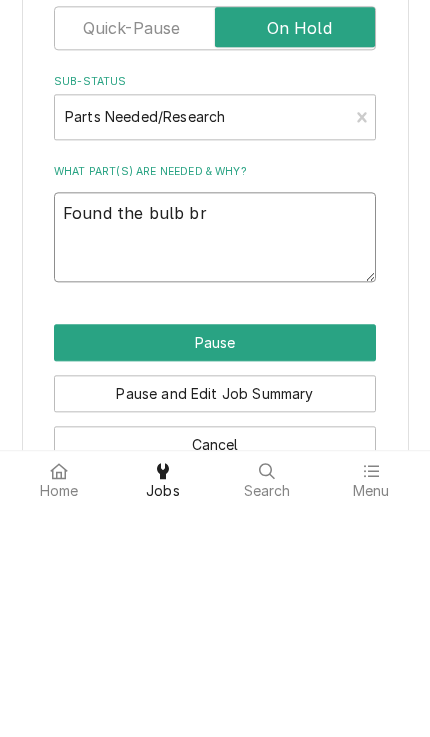 type on "Found the bulb bro" 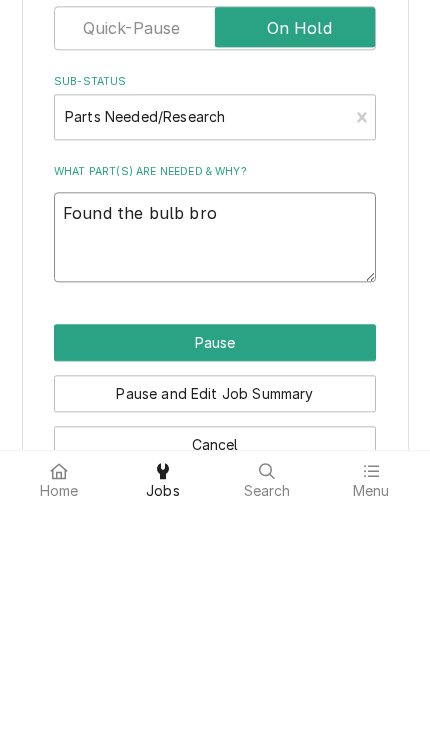 type on "x" 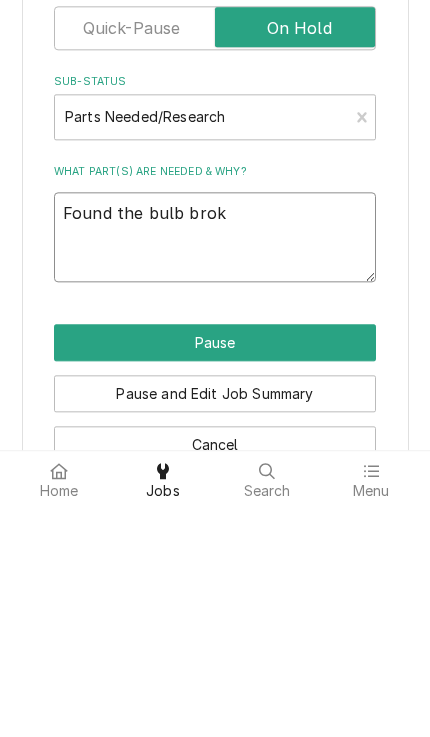 type on "x" 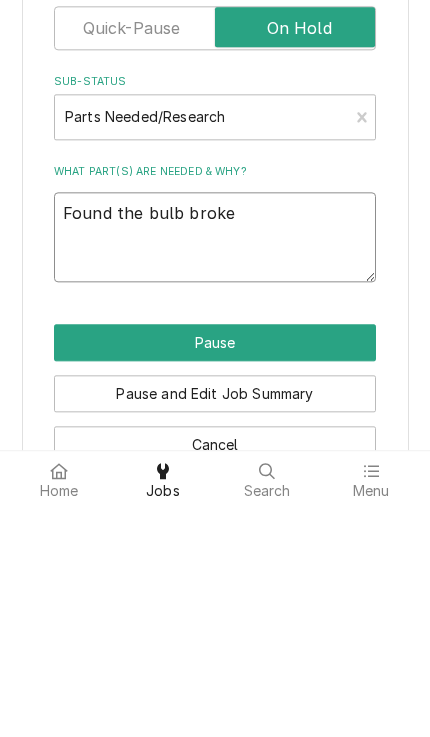 type on "x" 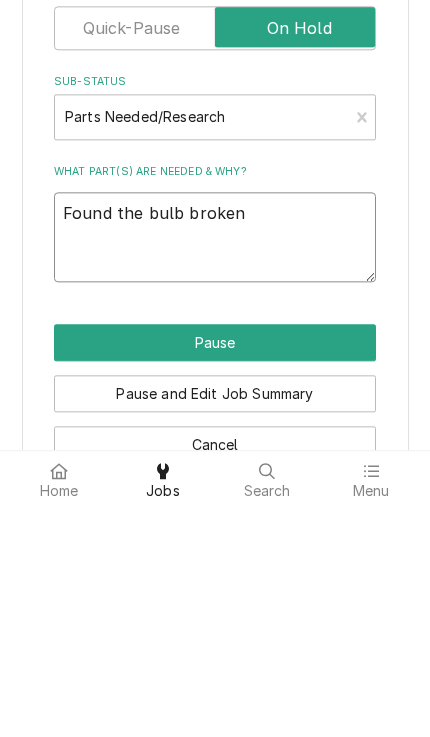 type on "x" 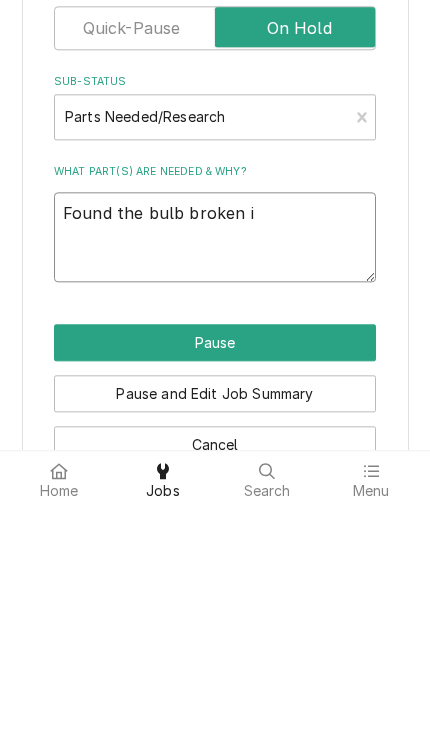 type on "x" 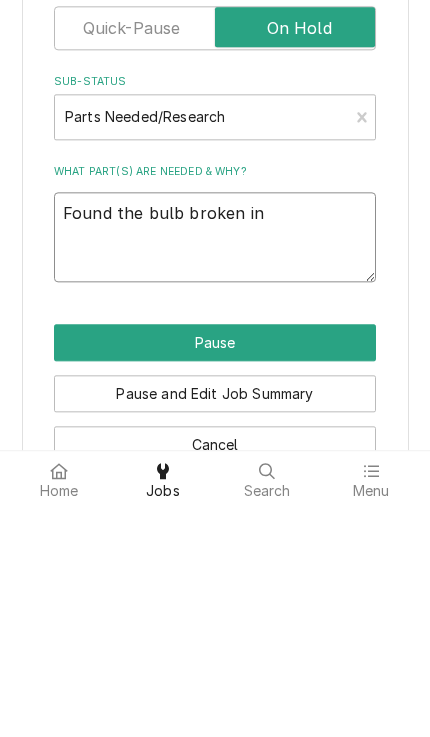 type on "x" 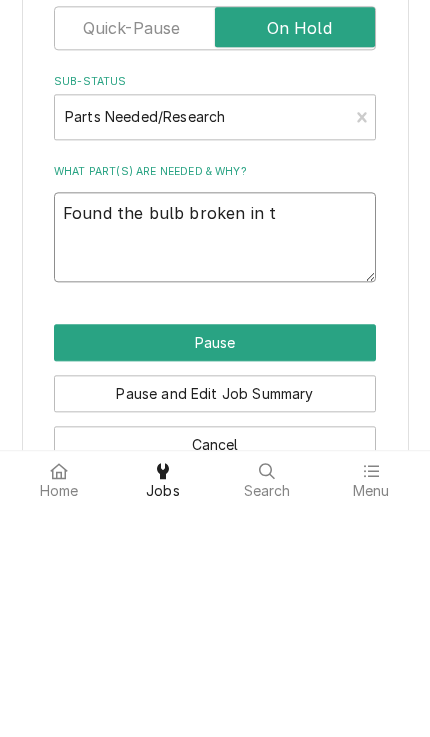 type on "x" 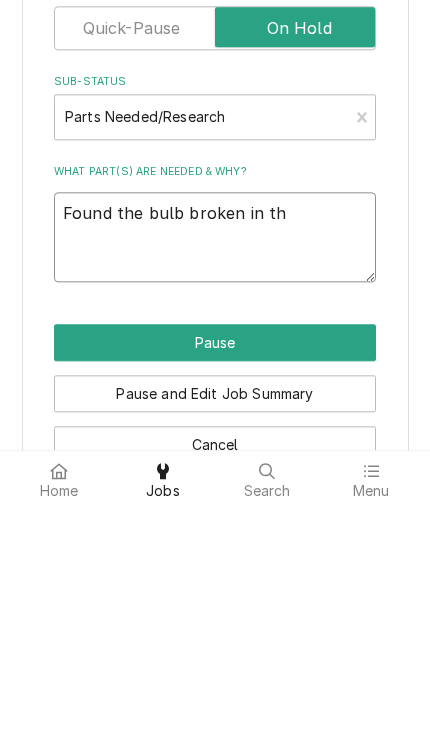 type on "x" 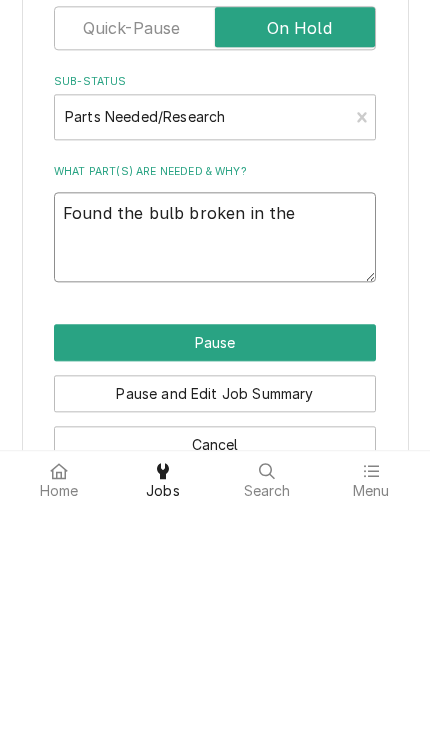 type on "Found the bulb broken in the" 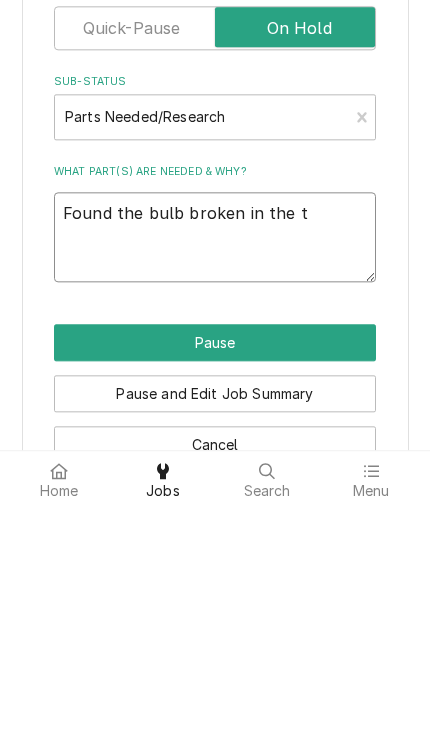 type on "x" 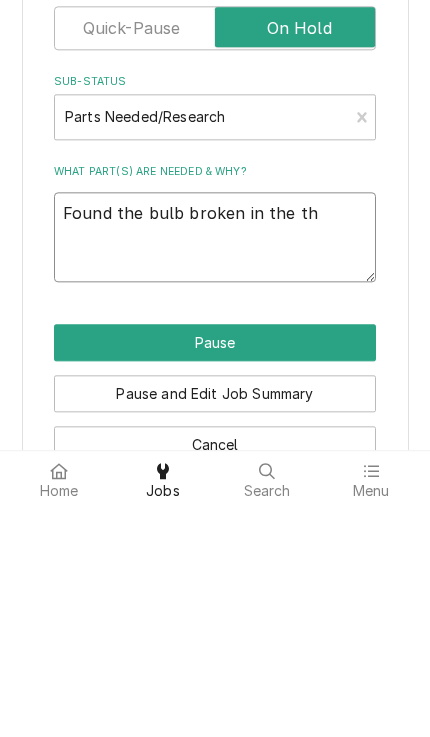 type on "x" 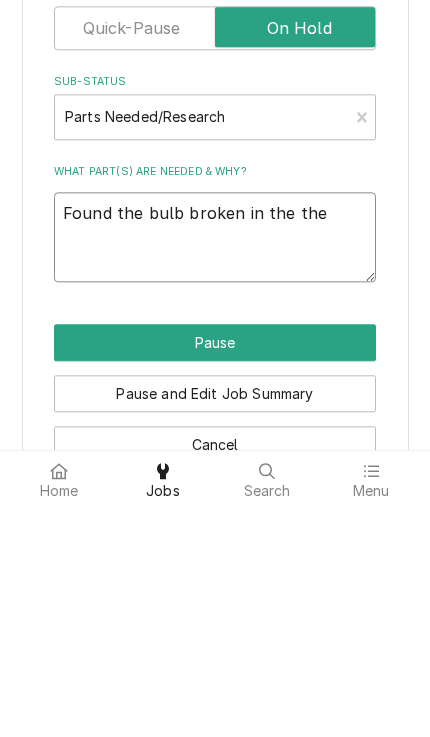 type on "x" 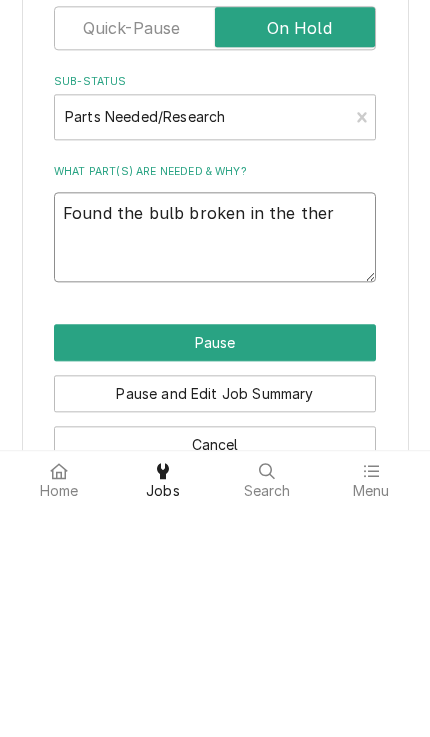 type on "Found the bulb broken in the therm" 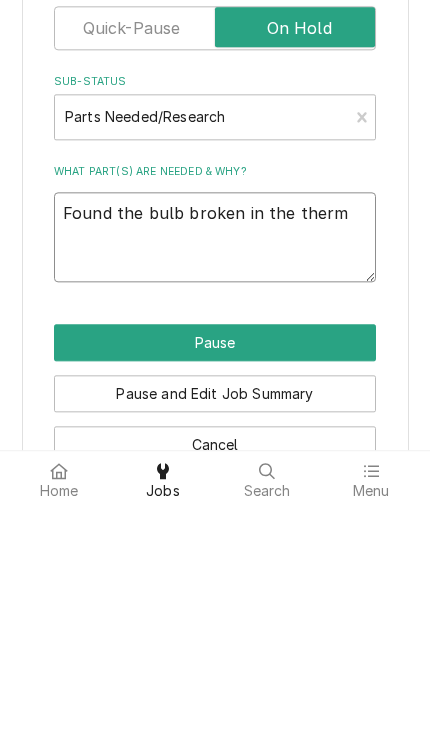 type on "x" 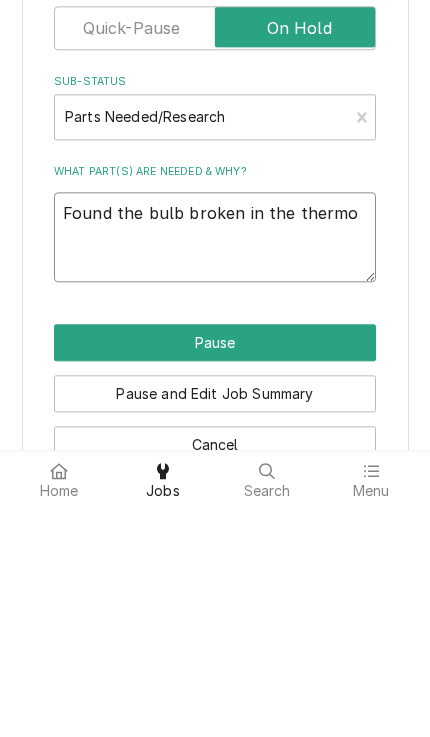type on "x" 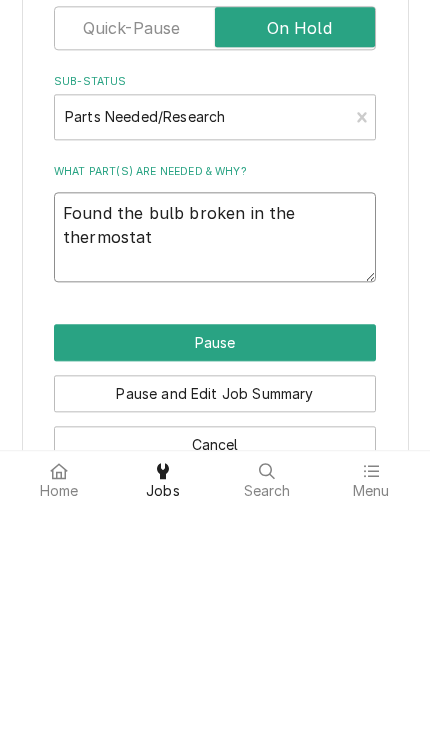 type on "x" 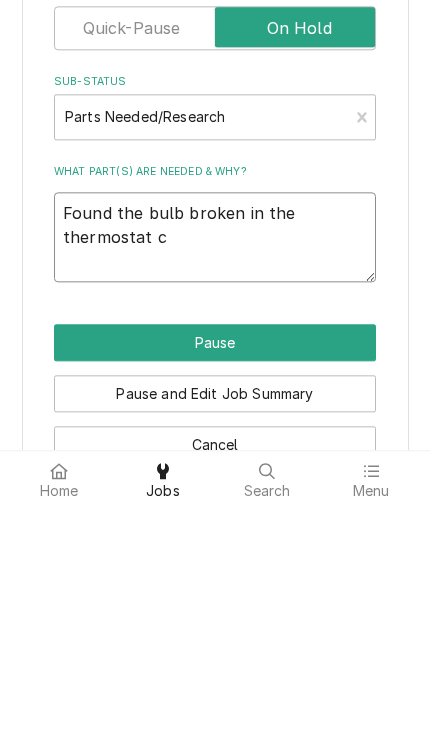 type on "x" 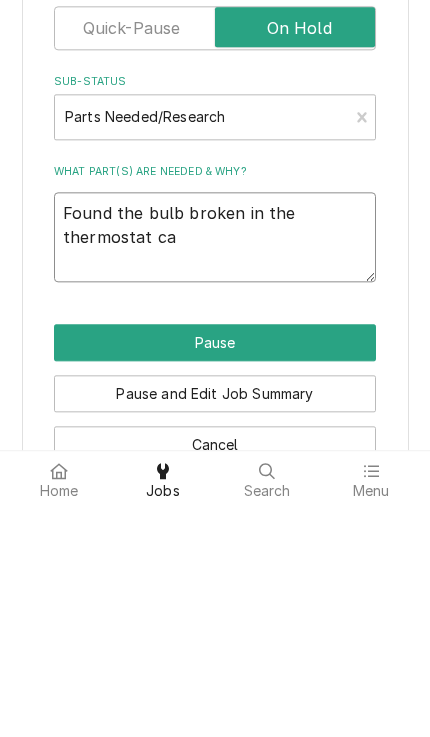 type on "x" 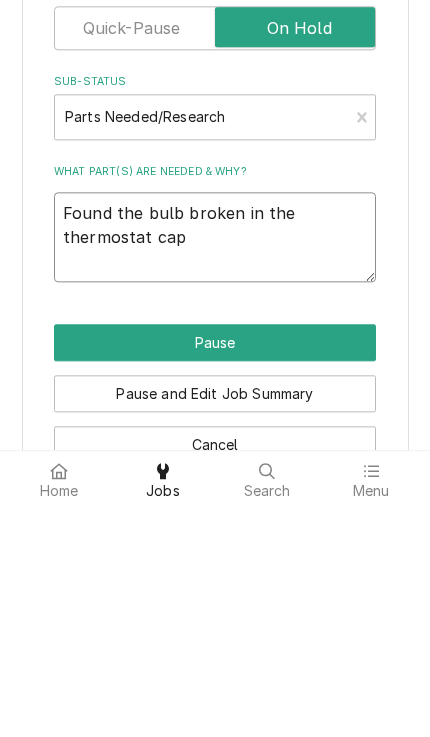 type on "x" 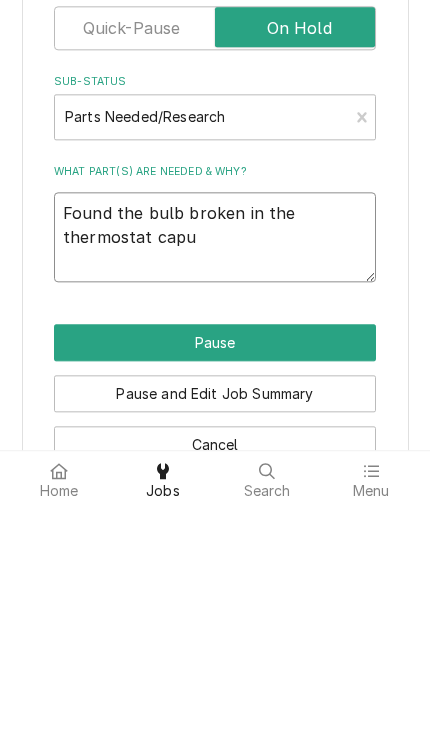 type on "Found the bulb broken in the thermostat capul" 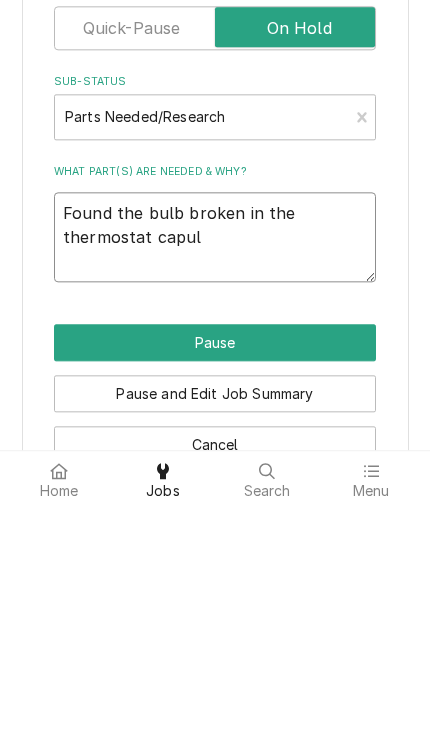 type on "x" 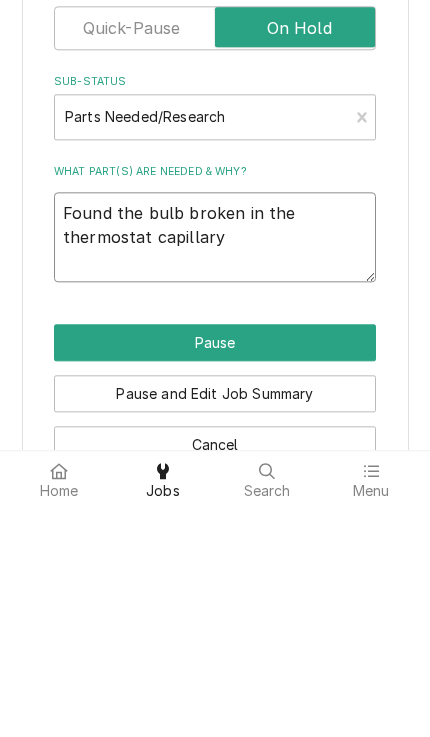 type on "x" 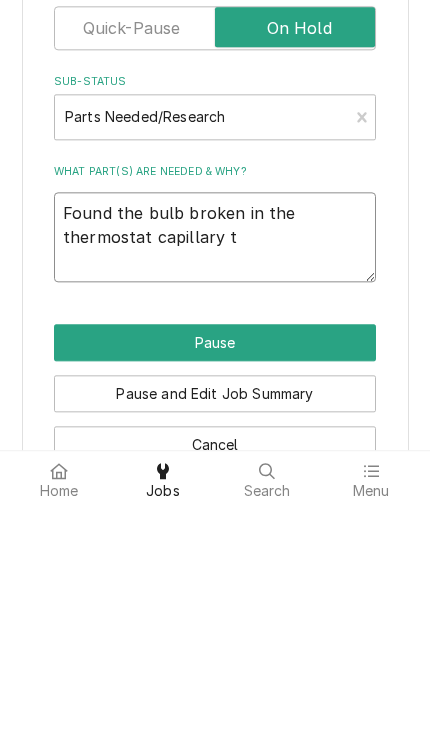 type on "Found the bulb broken in the thermostat capillary tu" 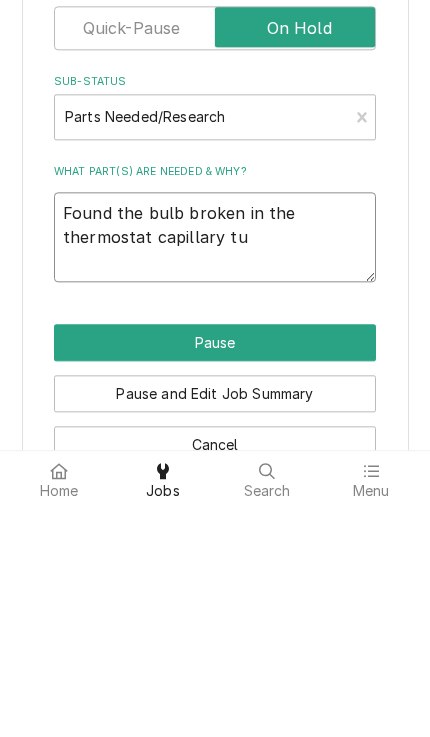 type on "x" 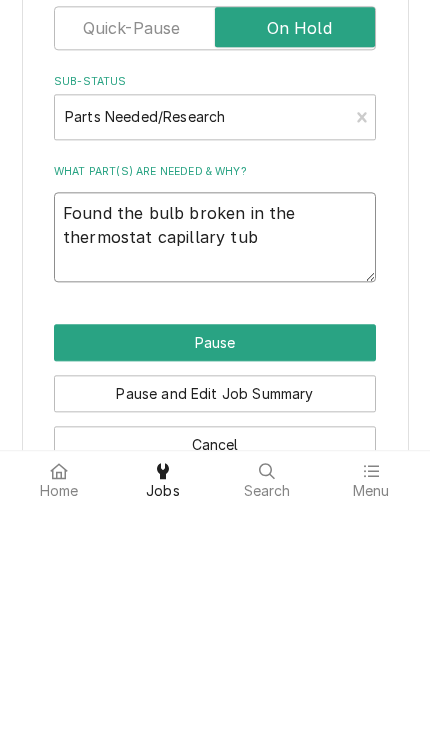 type on "x" 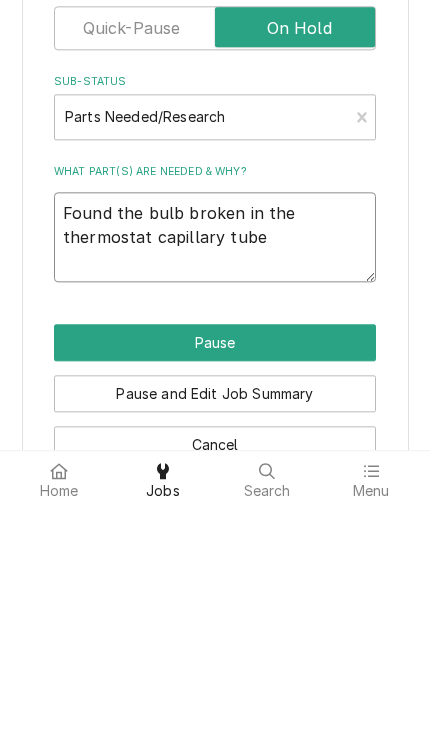 type on "x" 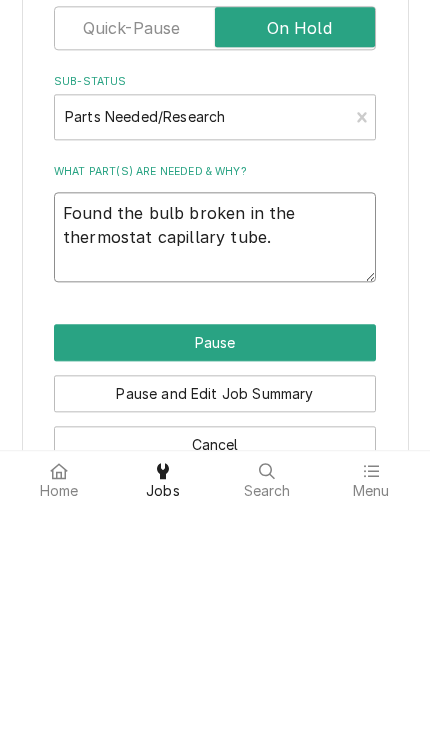type on "x" 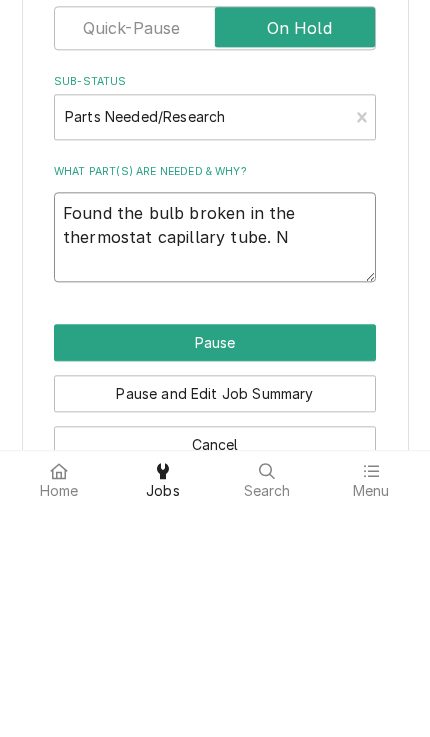 type on "Found the bulb broken in the thermostat capillary tube. Ne" 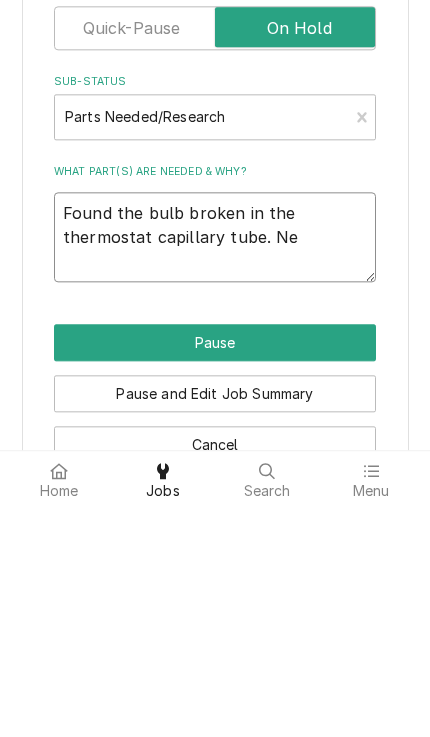 type on "x" 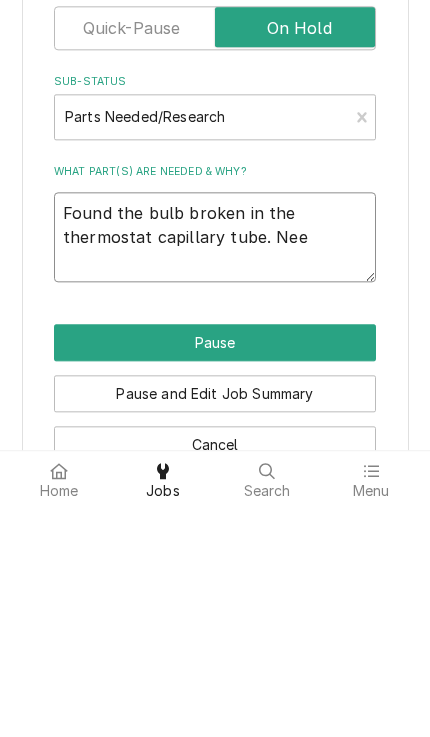 type on "Found the bulb broken in the thermostat capillary tube. Need" 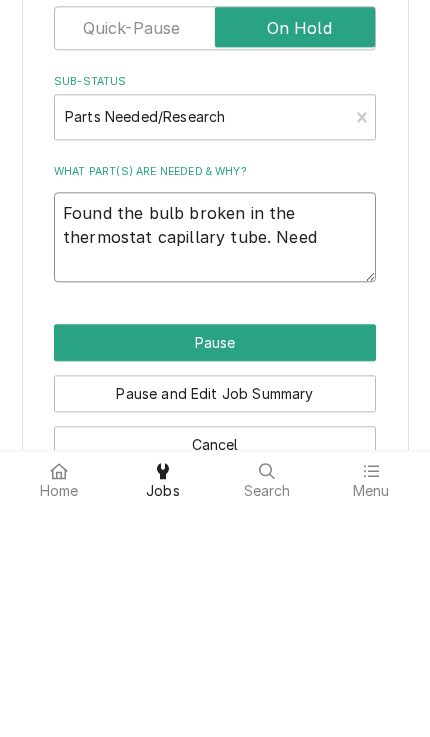 type on "x" 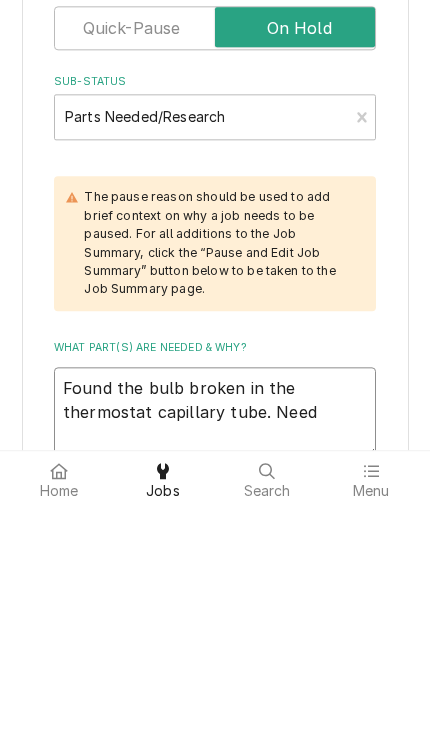 type on "Found the bulb broken in the thermostat capillary tube. Need n" 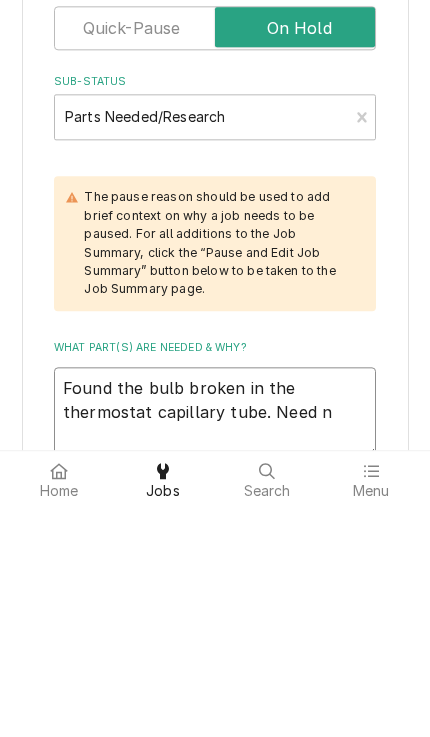 type on "x" 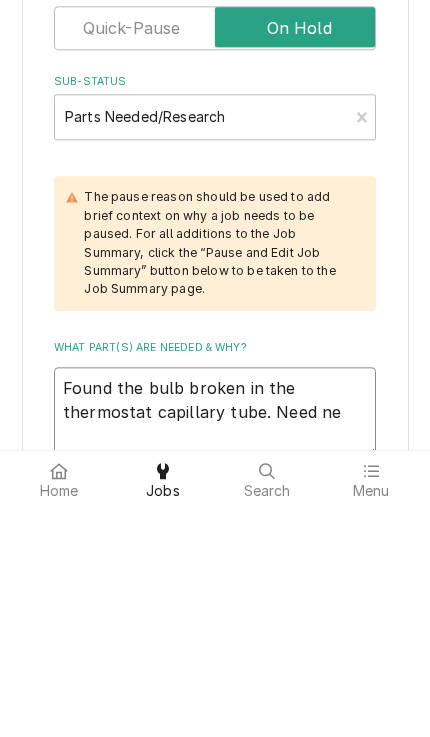 type on "x" 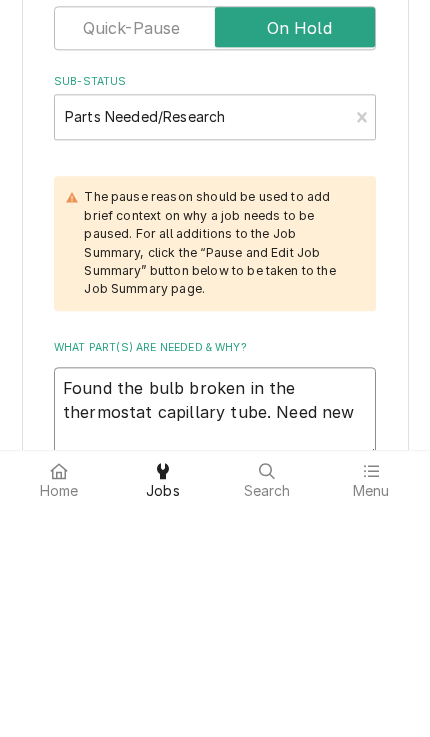 type on "x" 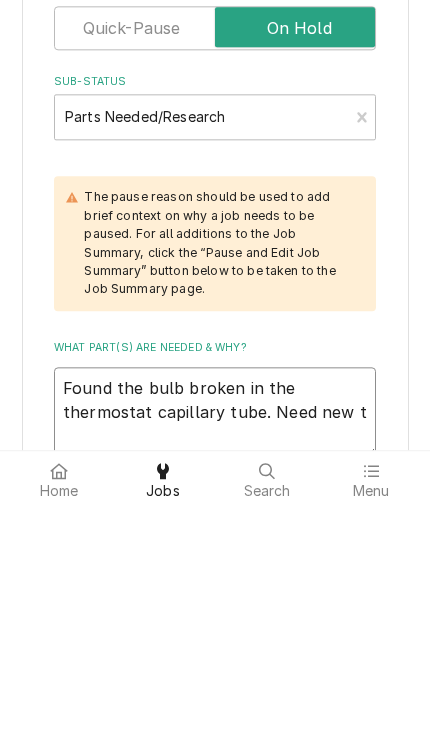 type on "x" 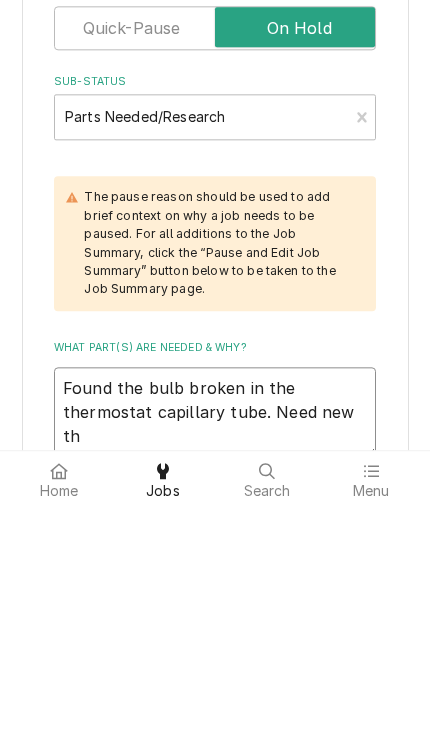 type on "Found the bulb broken in the thermostat capillary tube. Need new the" 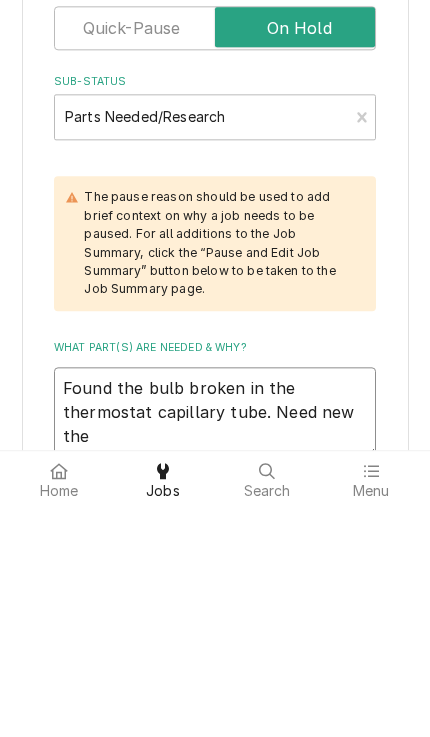 type on "x" 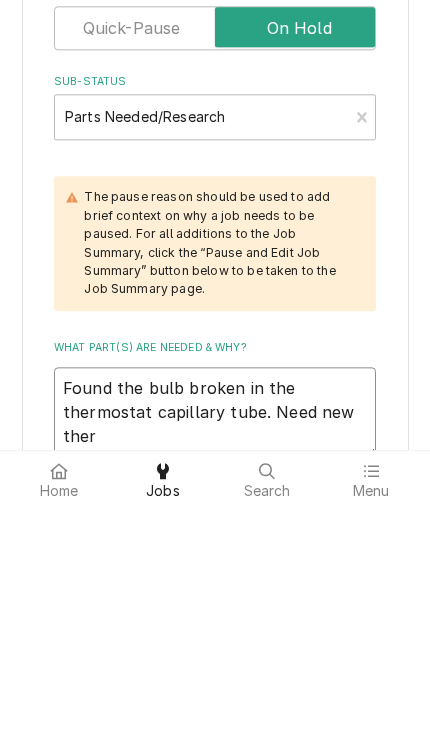 type on "x" 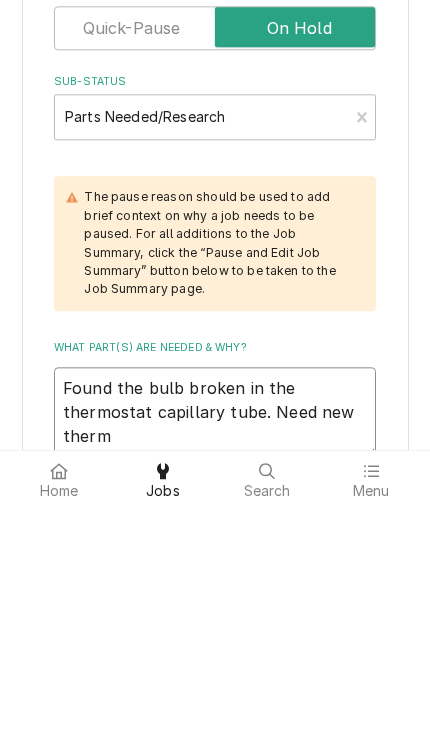 type on "x" 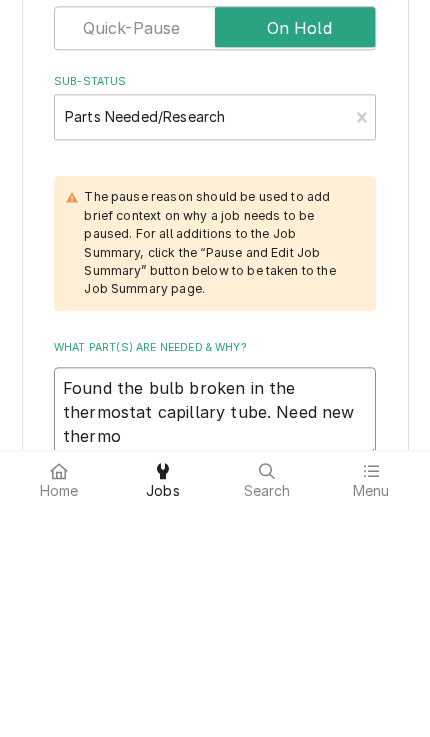 type on "x" 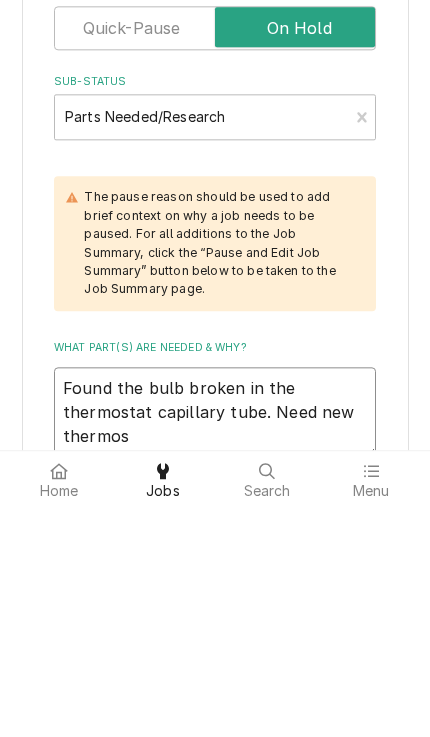 type on "x" 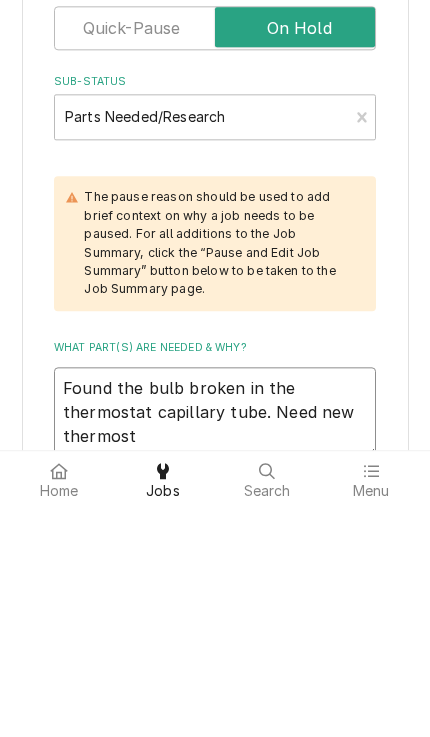 type on "x" 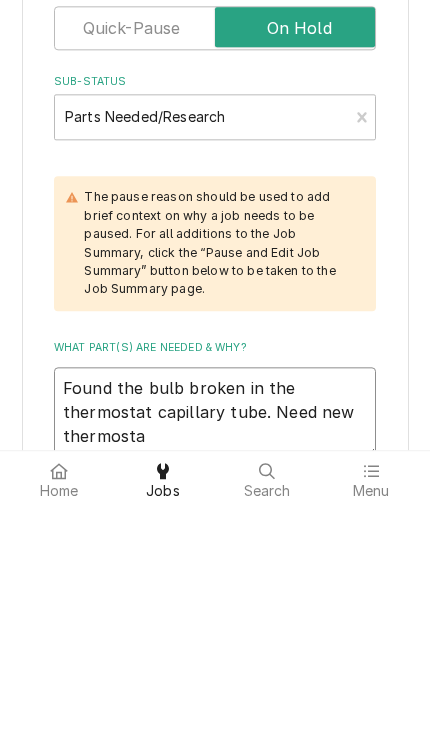 type on "x" 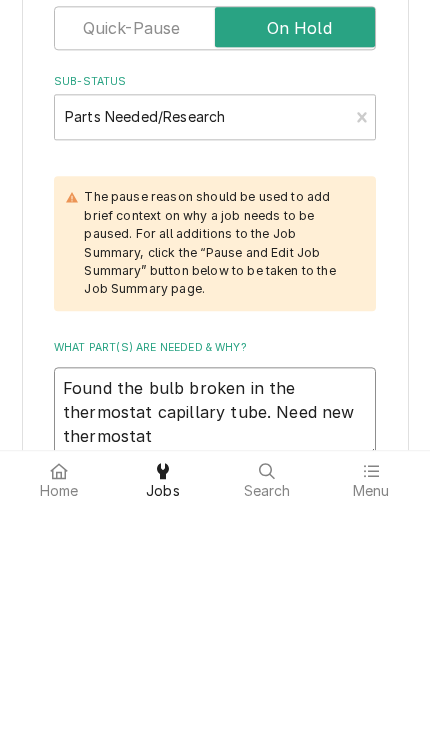 type on "x" 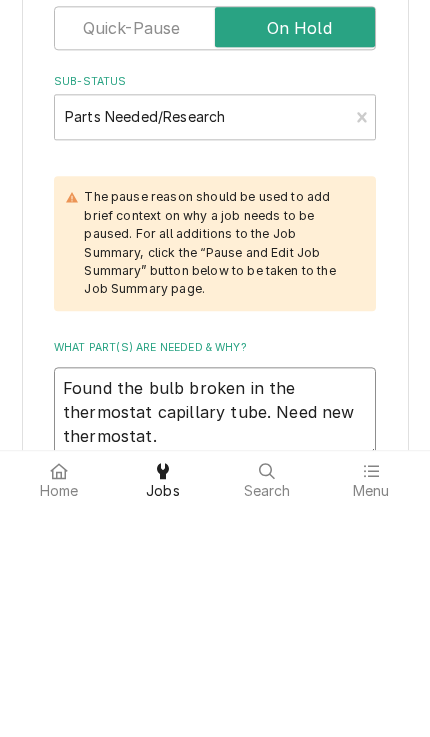 type on "x" 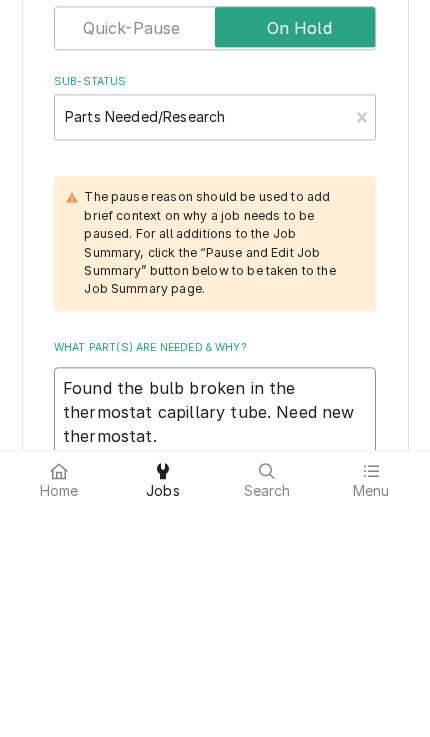 type on "Found the bulb broken in the thermostat capillary tube. Need new thermostat." 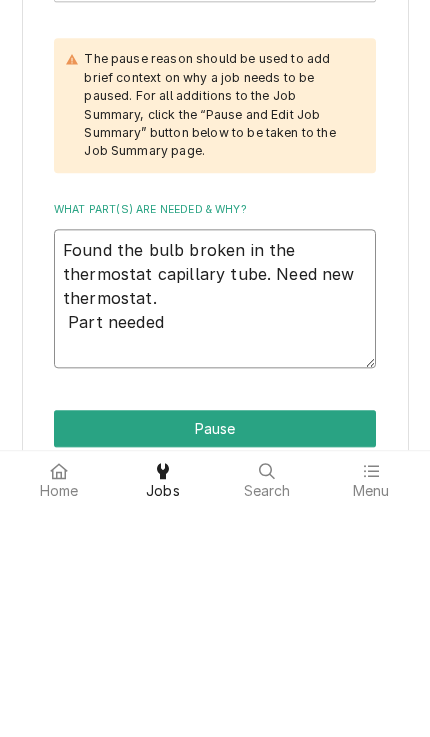 scroll, scrollTop: 586, scrollLeft: 0, axis: vertical 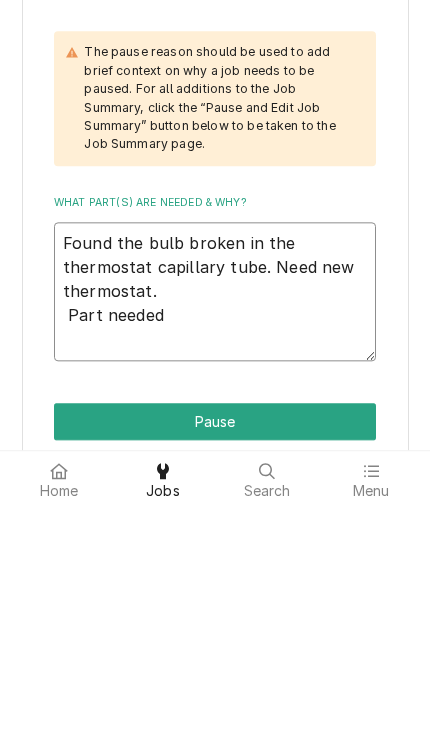 type on "Found the bulb broken in the thermostat capillary tube. Need new thermostat.
Part needed
M" 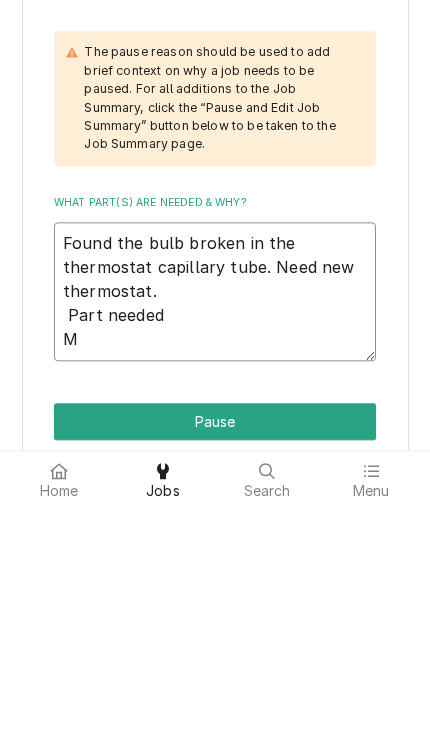 type on "x" 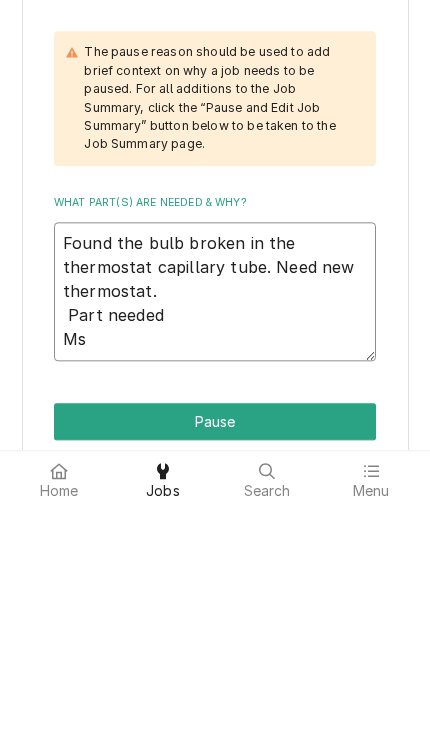 type on "x" 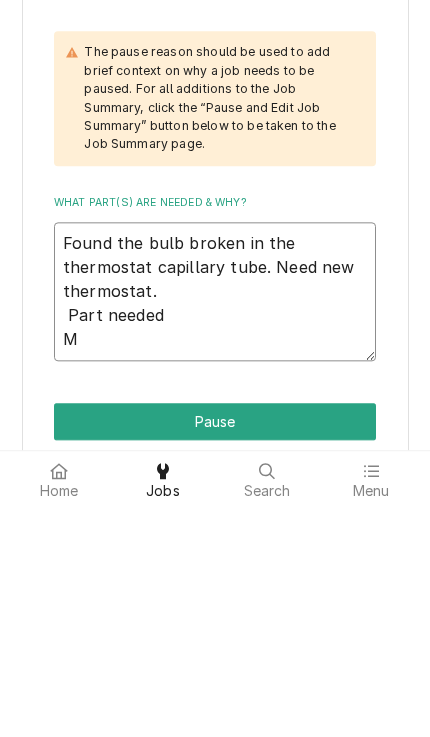 type on "x" 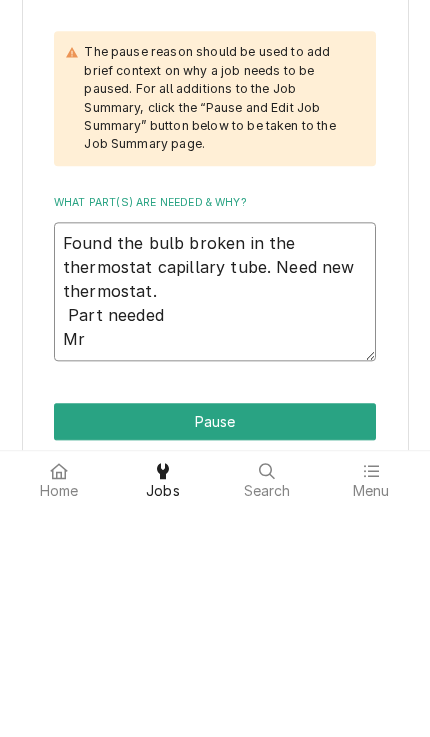 type on "x" 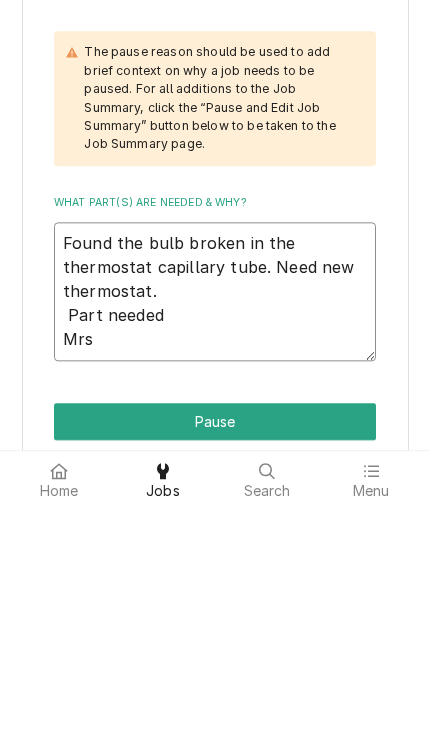 type on "x" 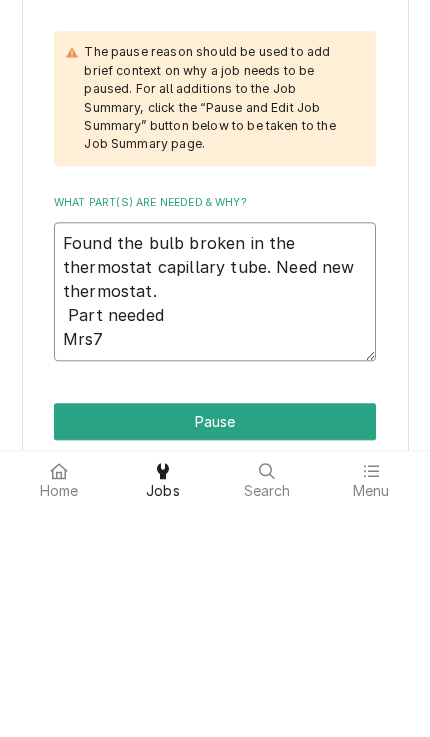 type on "x" 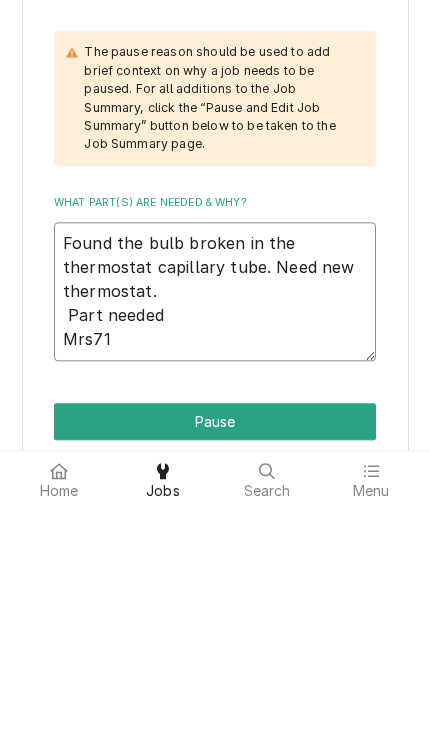 type on "x" 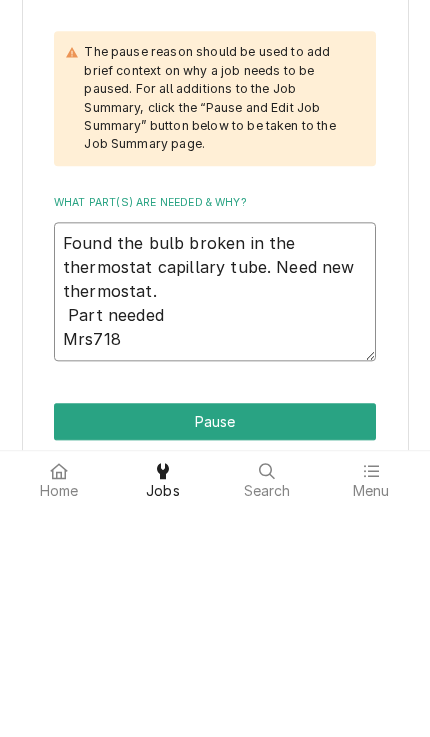 type on "x" 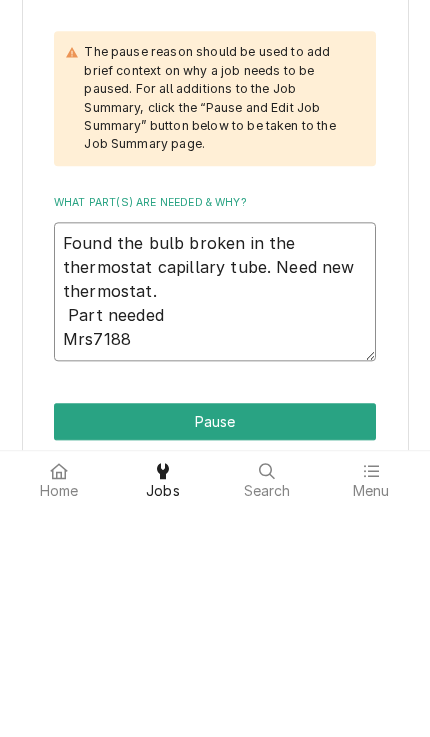 type on "x" 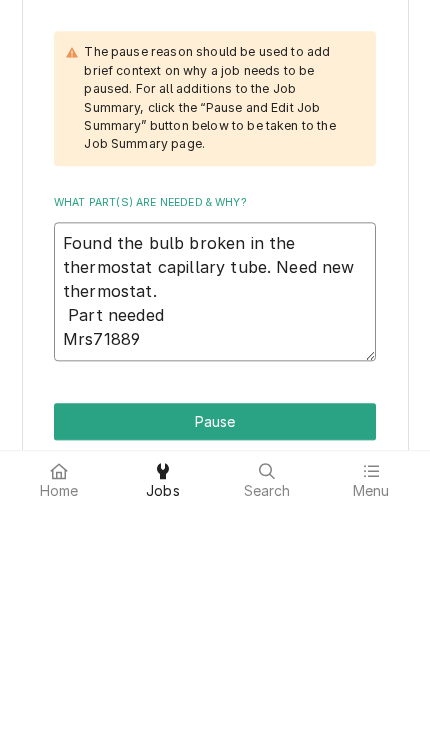 type on "x" 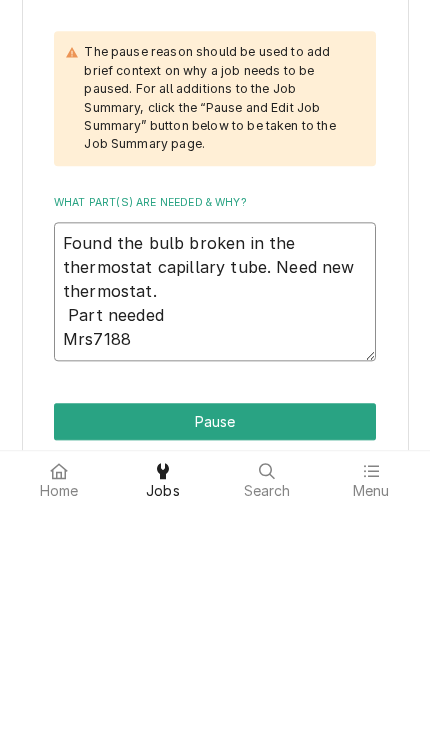 type on "Found the bulb broken in the thermostat capillary tube. Need new thermostat.
Part needed
Mrs71880" 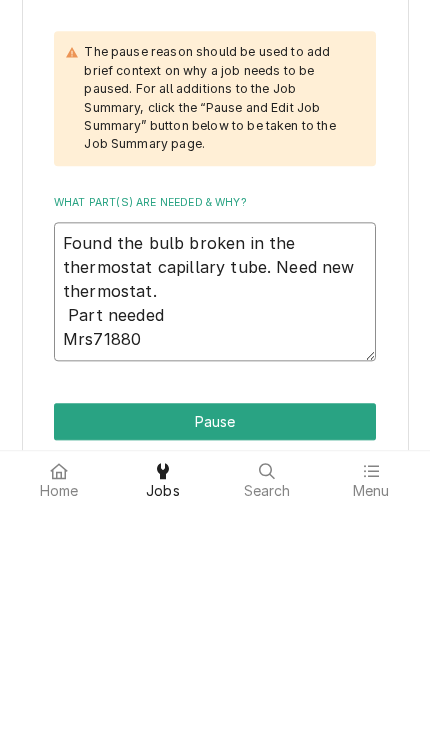type on "x" 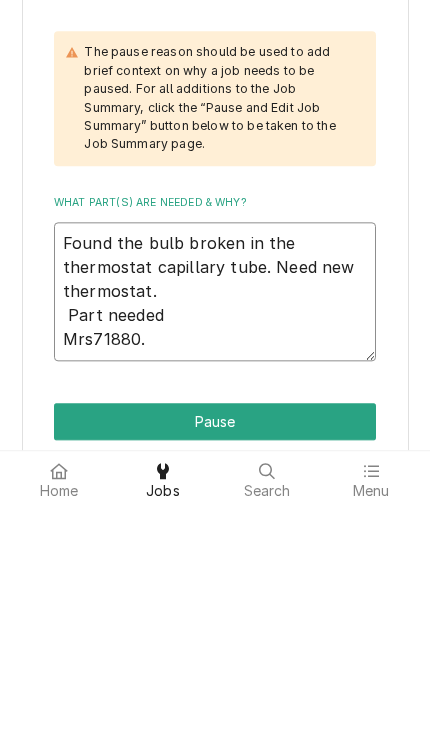 type on "x" 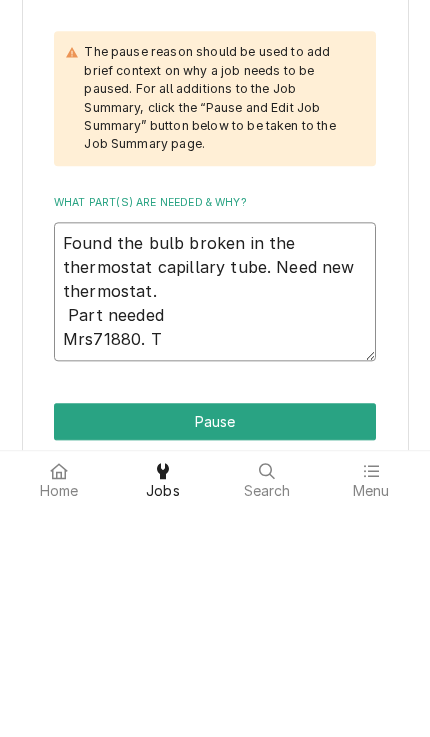 type on "x" 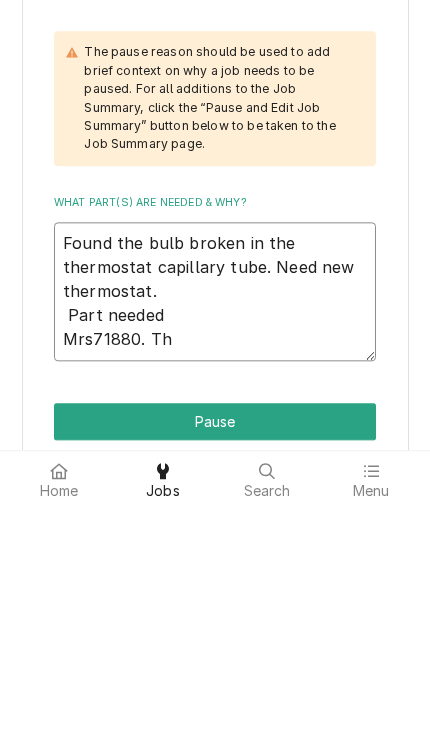 type on "x" 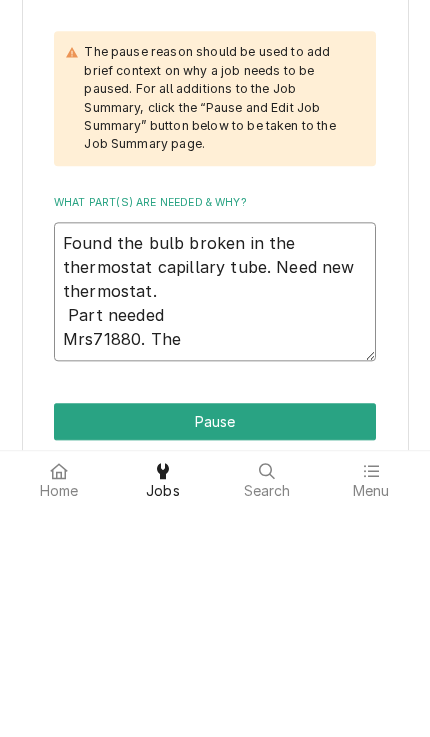 type on "x" 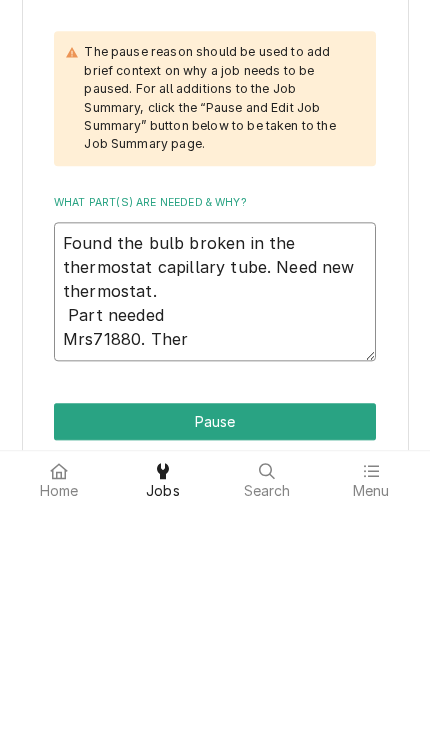 type on "x" 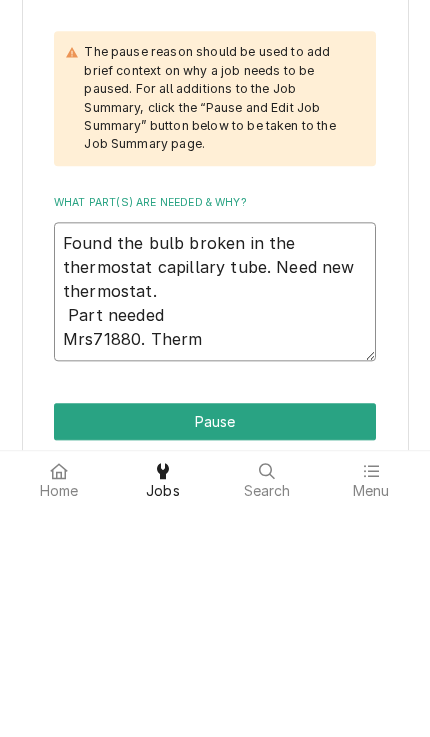 type on "x" 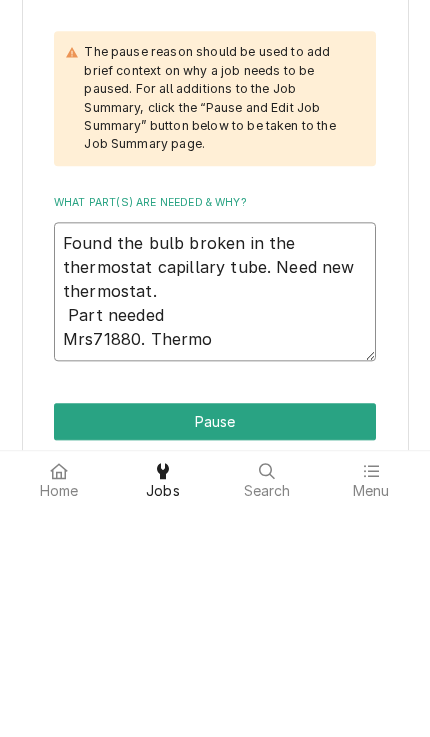 type on "x" 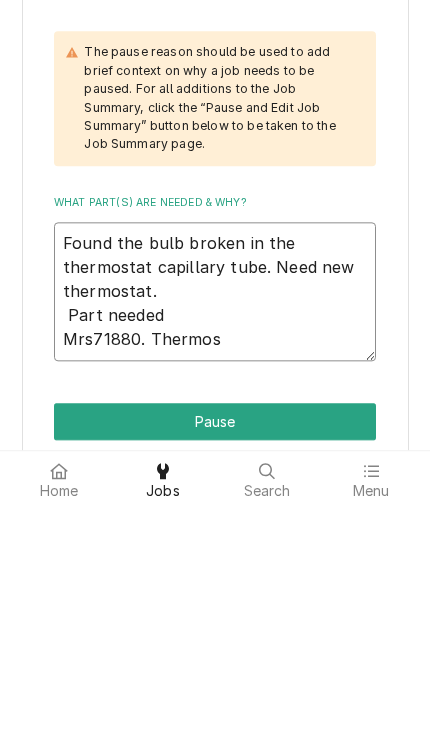type on "x" 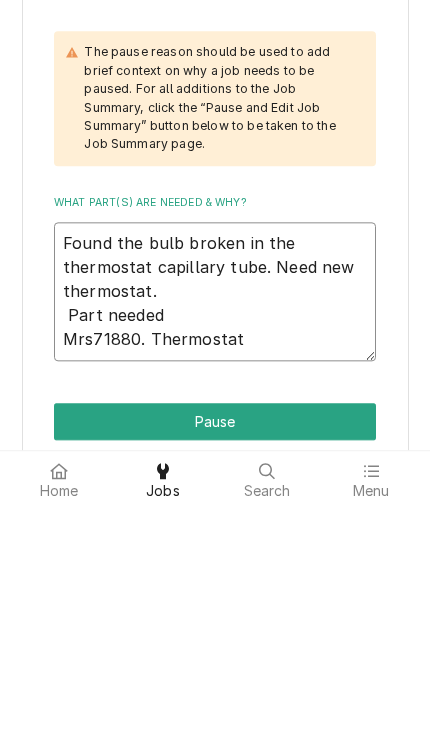 type on "x" 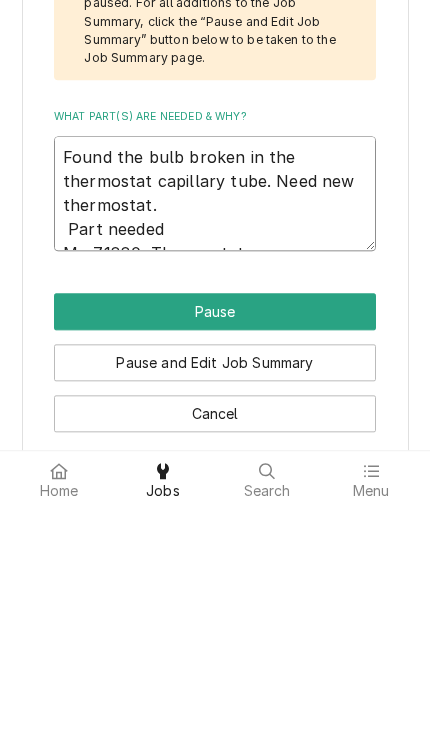 scroll, scrollTop: 597, scrollLeft: 0, axis: vertical 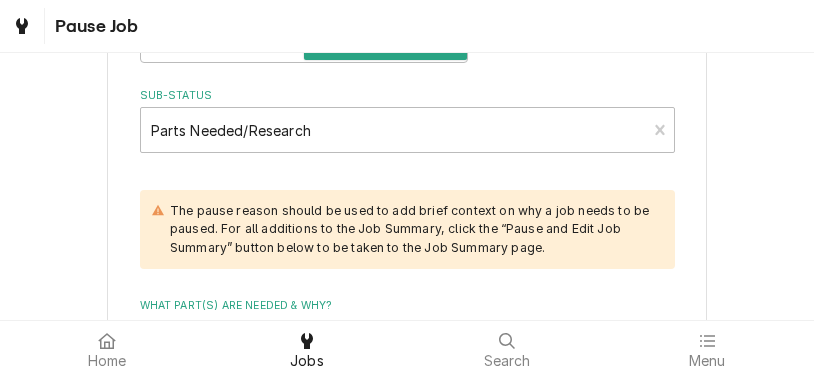 type on "x" 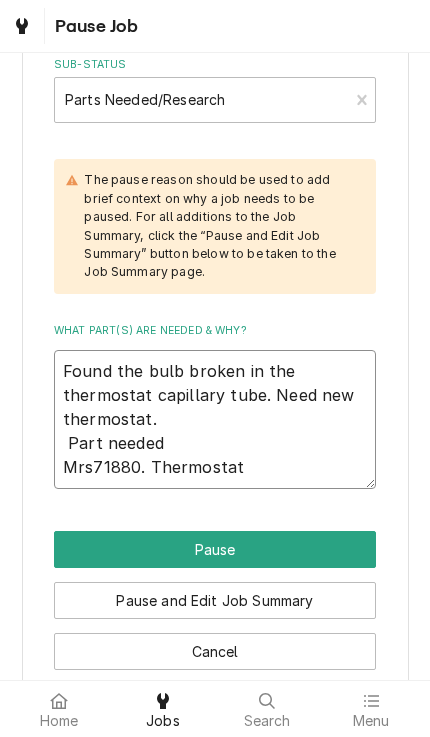 scroll, scrollTop: 687, scrollLeft: 0, axis: vertical 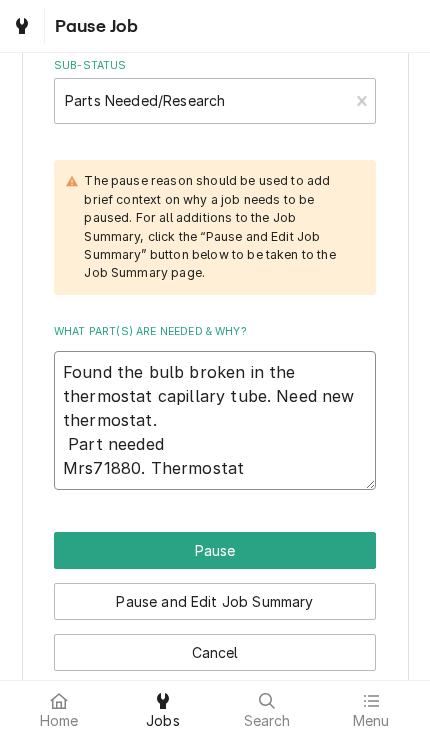 type on "Found the bulb broken in the thermostat capillary tube. Need new thermostat.
Part needed
Mrs71880. Thermostat" 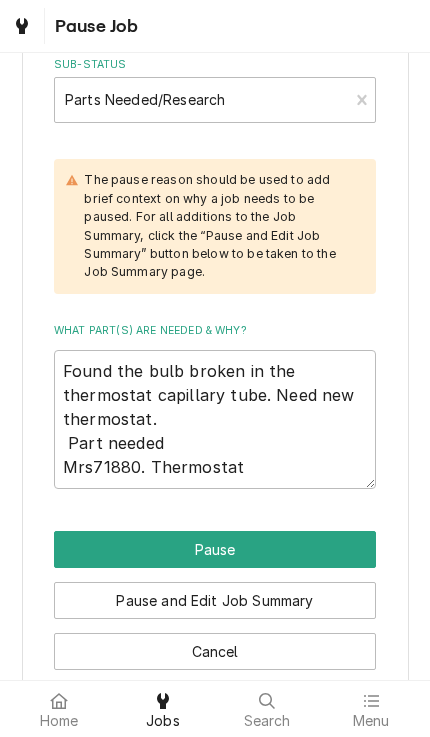 scroll, scrollTop: 687, scrollLeft: 0, axis: vertical 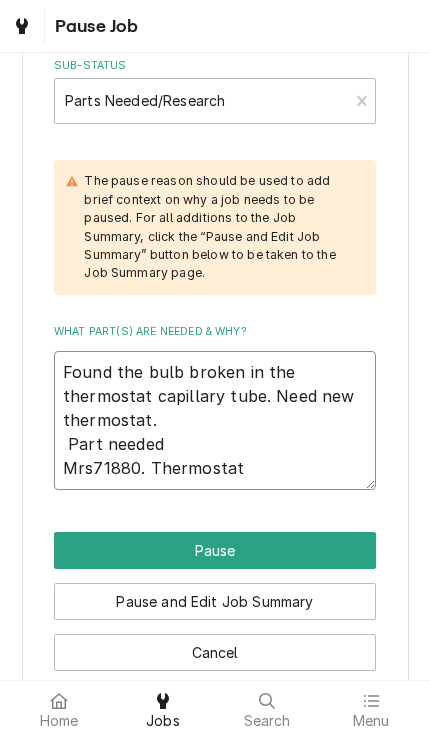 click on "Found the bulb broken in the thermostat capillary tube. Need new thermostat.
Part needed
Mrs71880. Thermostat" at bounding box center (215, 420) 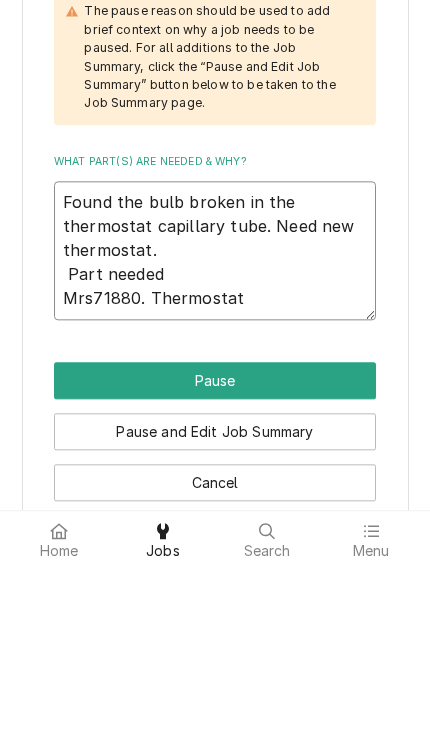 type on "x" 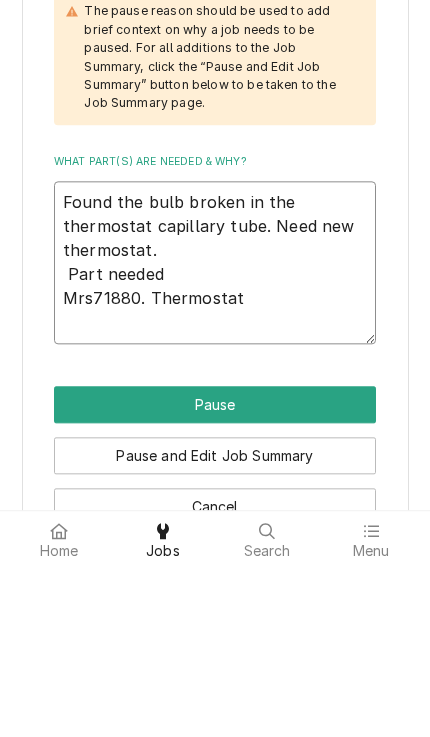 type on "x" 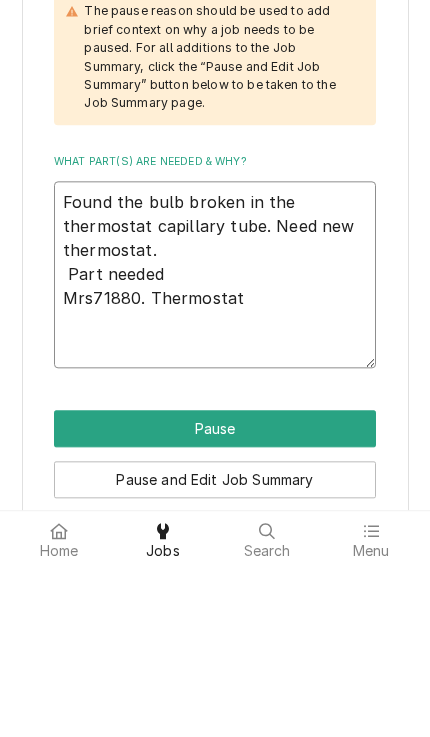 type on "x" 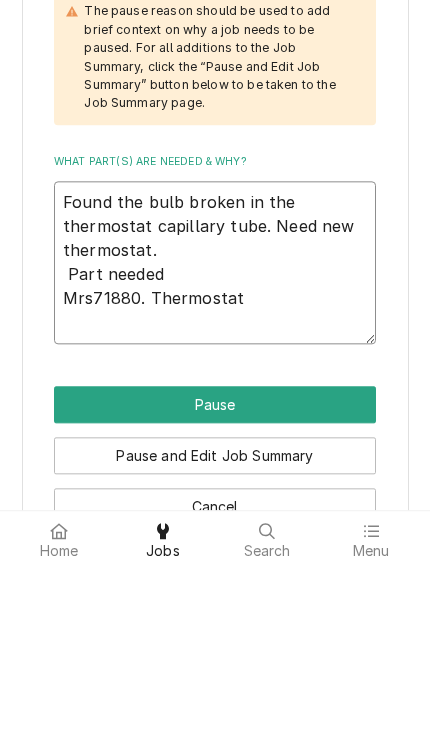 type on "Found the bulb broken in the thermostat capillary tube. Need new thermostat.
Part needed
Mrs71880. Thermostat" 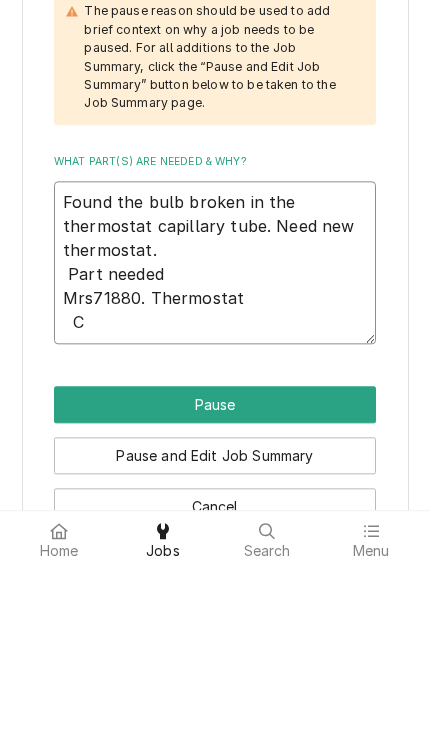 type on "x" 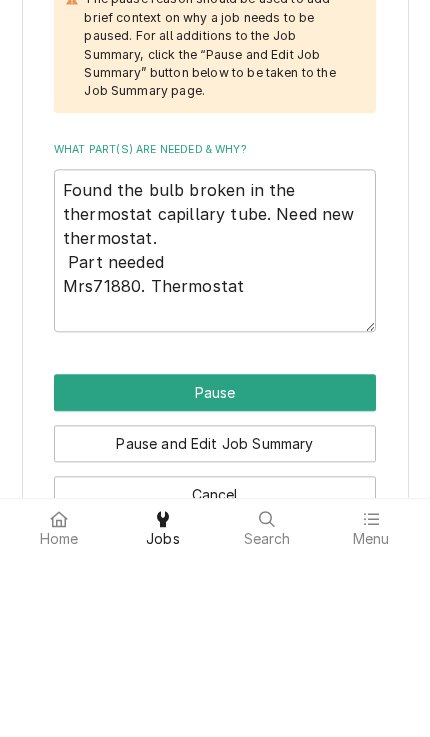 click on "Pause" at bounding box center (215, 574) 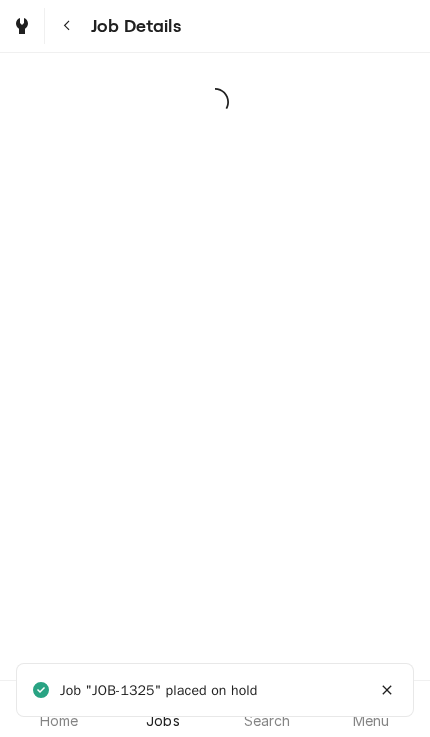 scroll, scrollTop: 0, scrollLeft: 0, axis: both 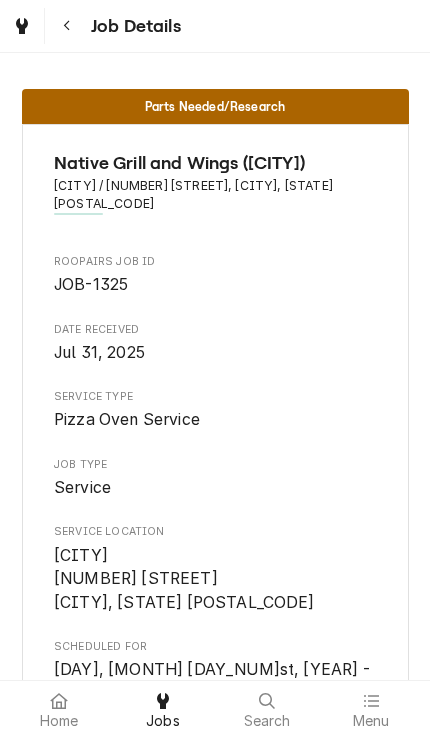 click on "Home" at bounding box center [59, 709] 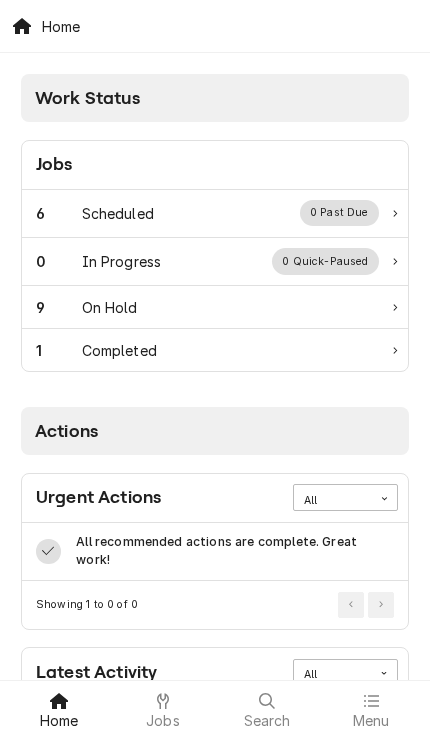 scroll, scrollTop: 0, scrollLeft: 0, axis: both 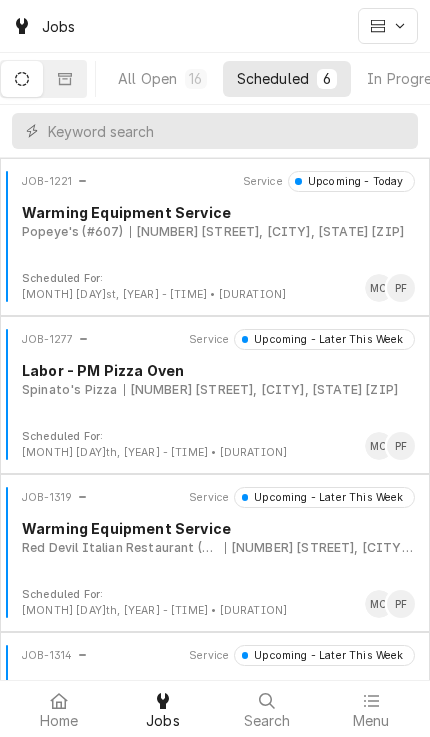 click on "JOB-1221 Service Upcoming - Today Warming Equipment Service Popeye's (#607) [NUMBER] [STREET], [CITY], [STATE] [ZIP]" at bounding box center [215, 221] 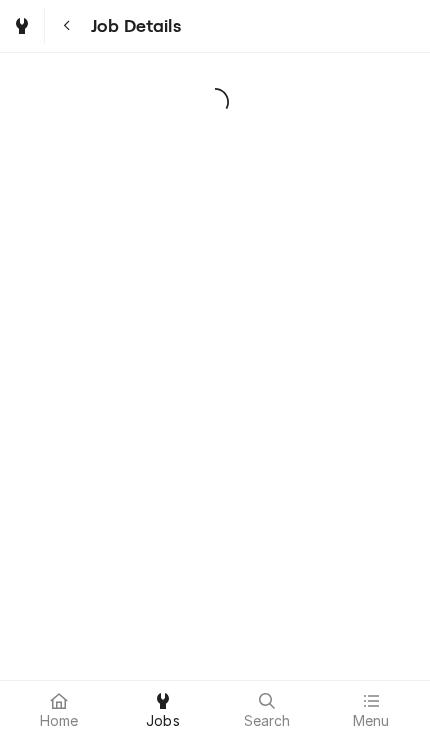 scroll, scrollTop: 0, scrollLeft: 0, axis: both 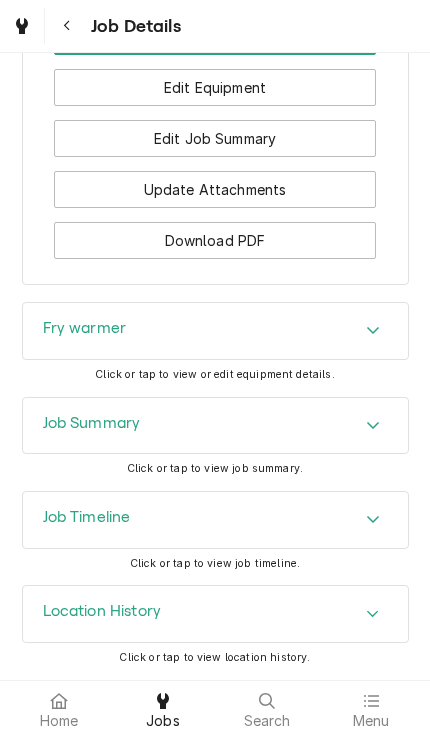 click at bounding box center [59, 701] 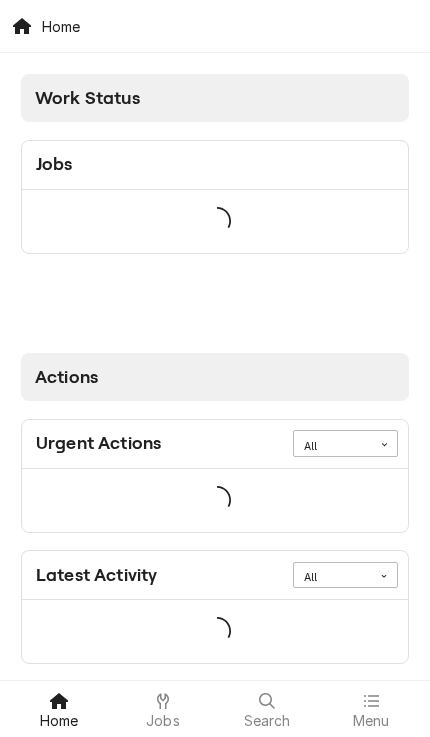 scroll, scrollTop: 0, scrollLeft: 0, axis: both 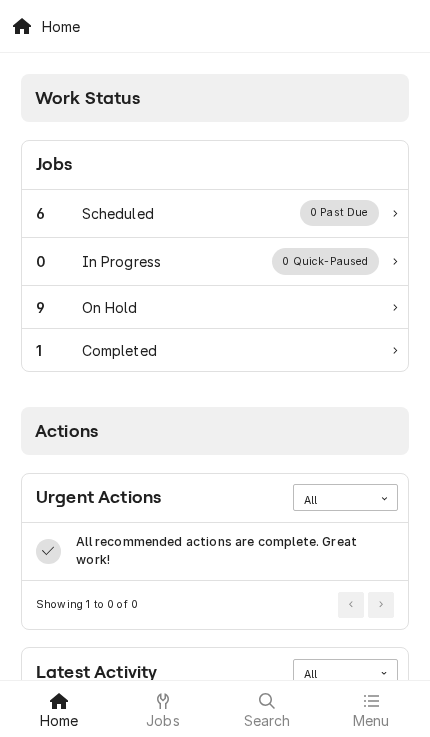 click on "6" at bounding box center [59, 213] 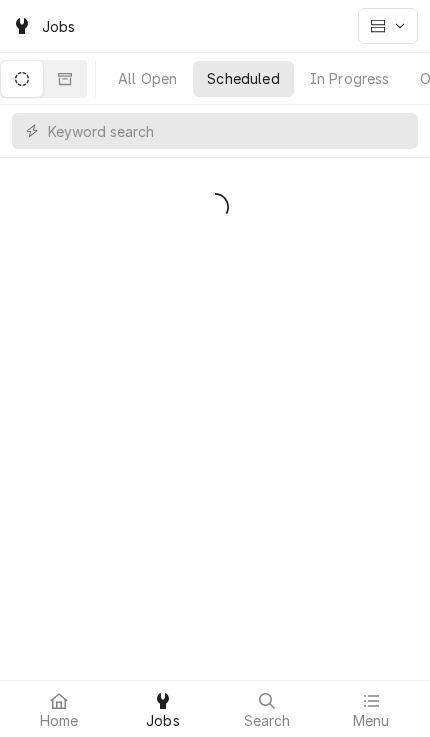 scroll, scrollTop: 0, scrollLeft: 0, axis: both 